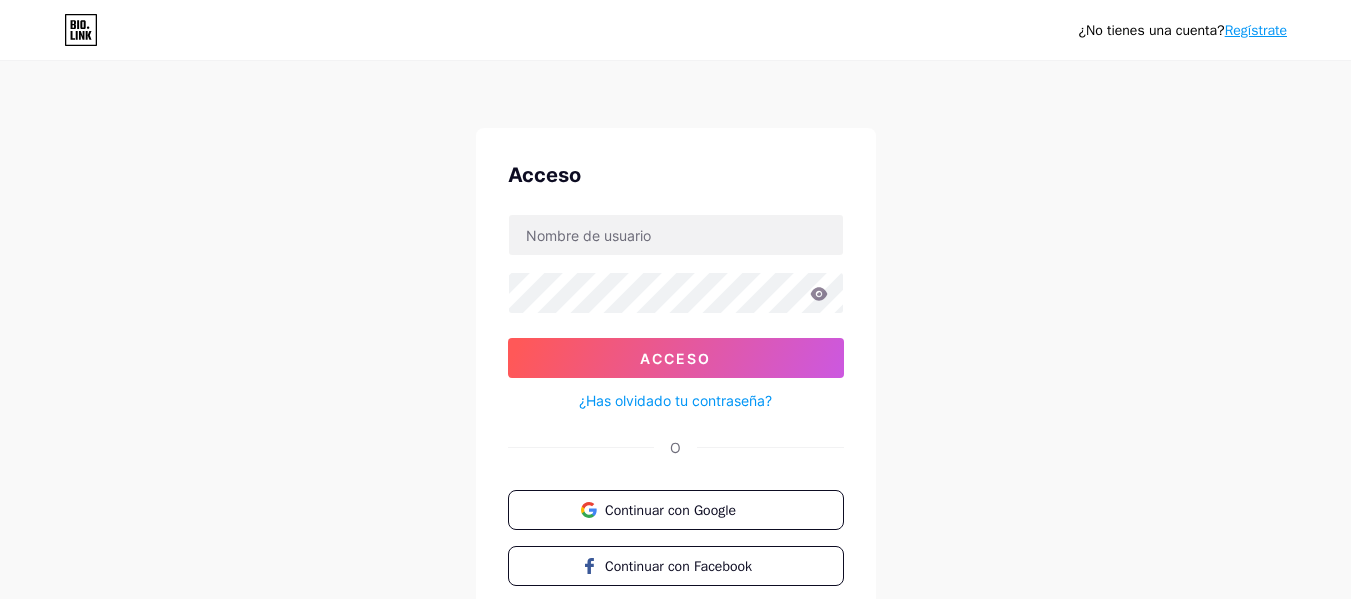 scroll, scrollTop: 0, scrollLeft: 0, axis: both 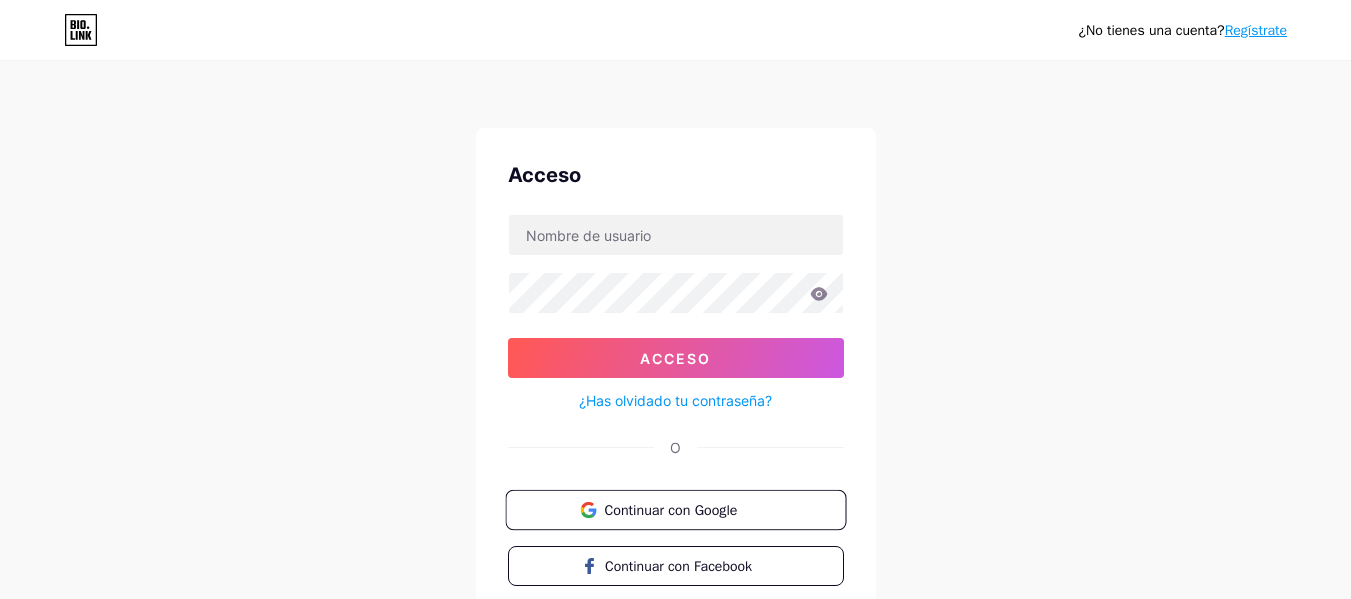 click on "Continuar con Google" at bounding box center (687, 509) 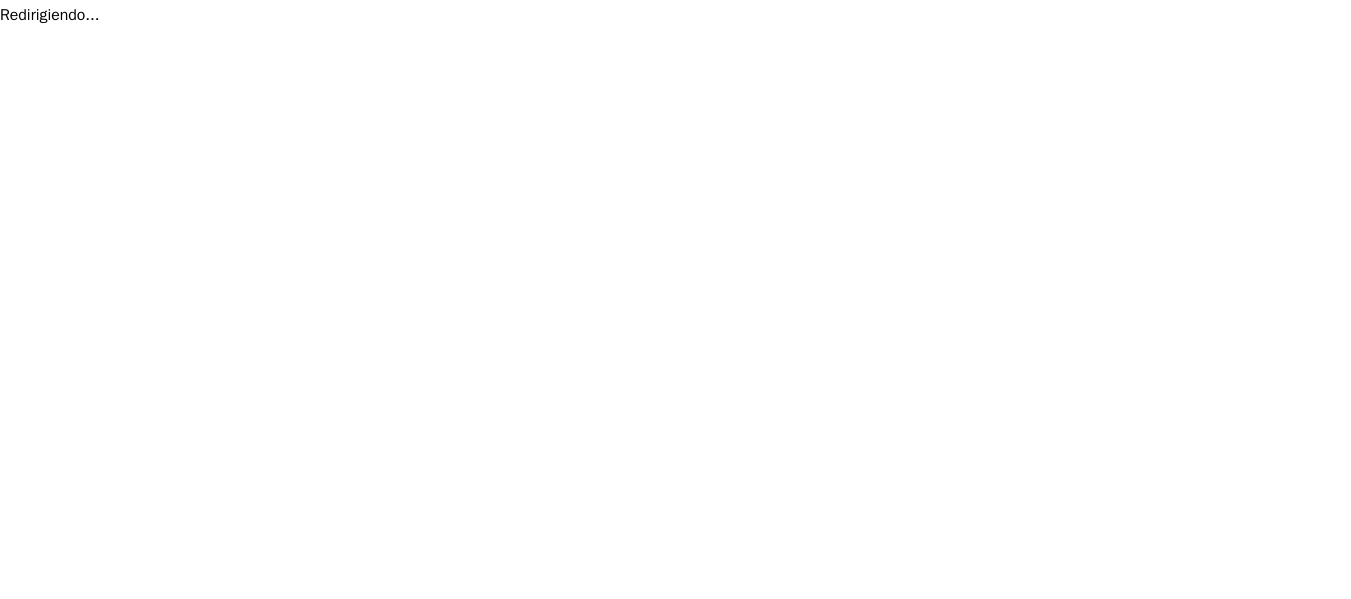 scroll, scrollTop: 0, scrollLeft: 0, axis: both 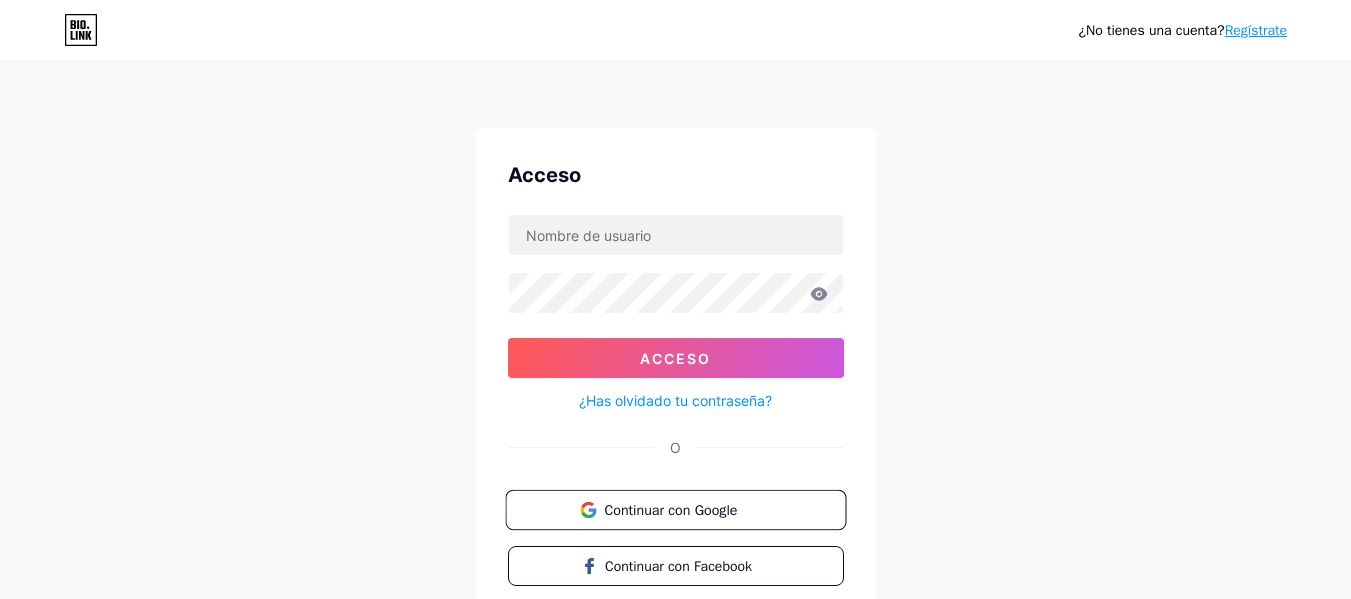 click on "Continuar con Google" at bounding box center (687, 509) 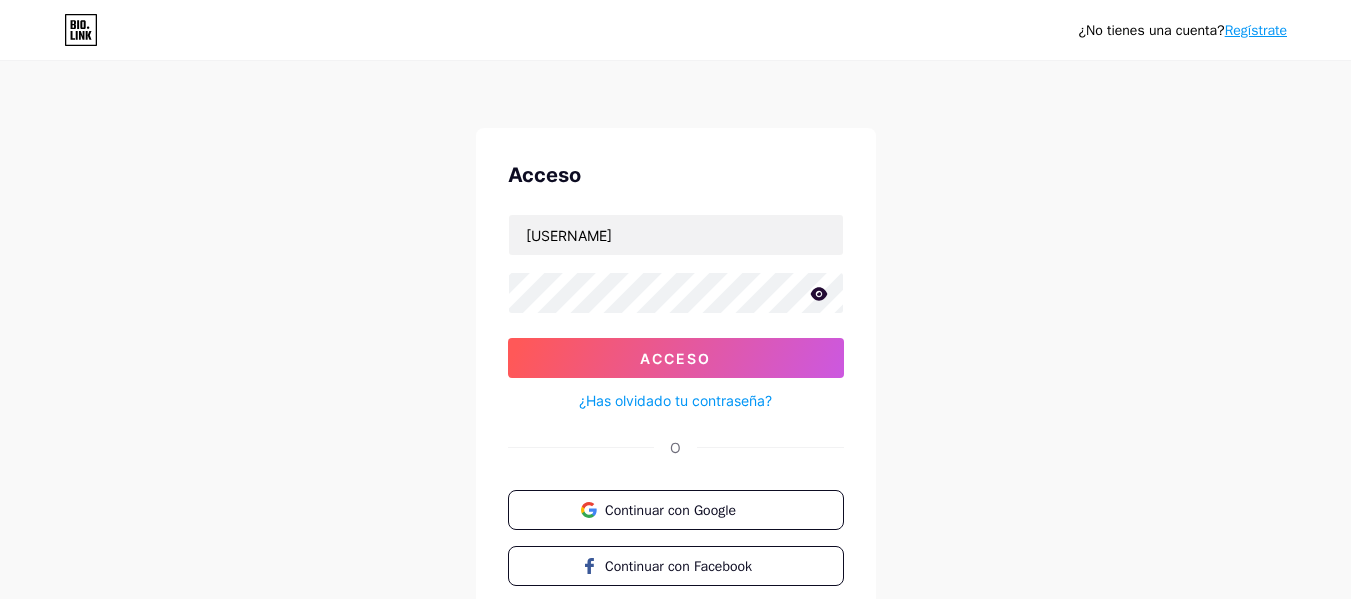 click at bounding box center [819, 294] 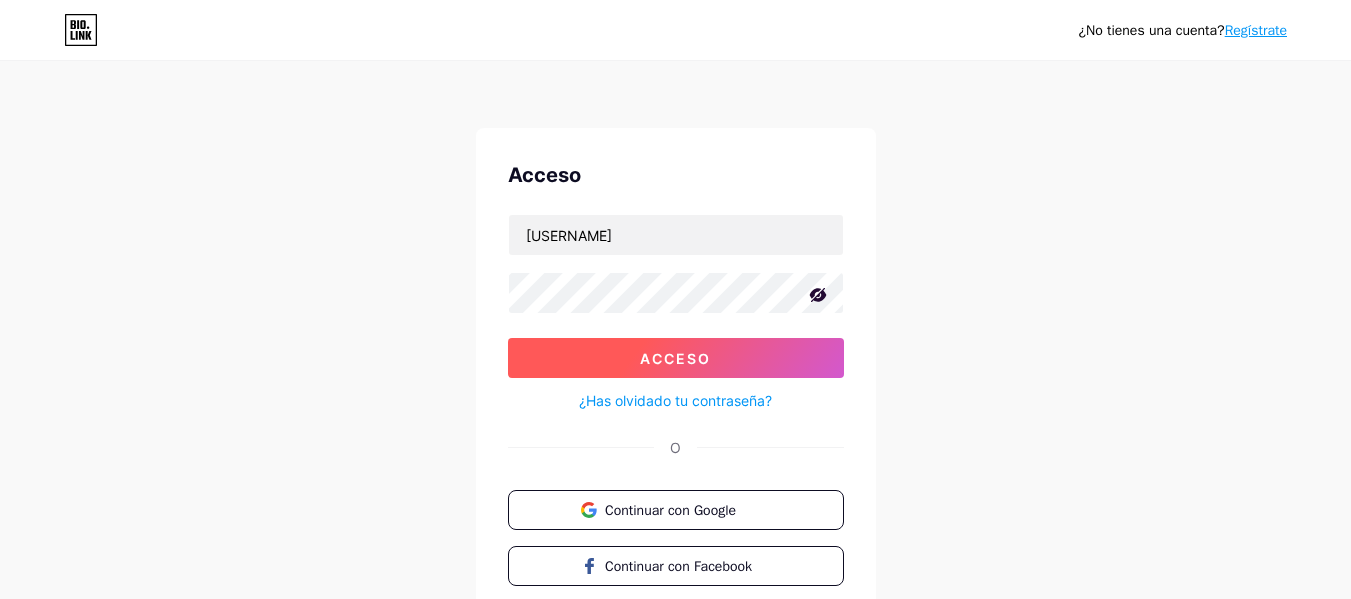 click on "Acceso" at bounding box center (676, 358) 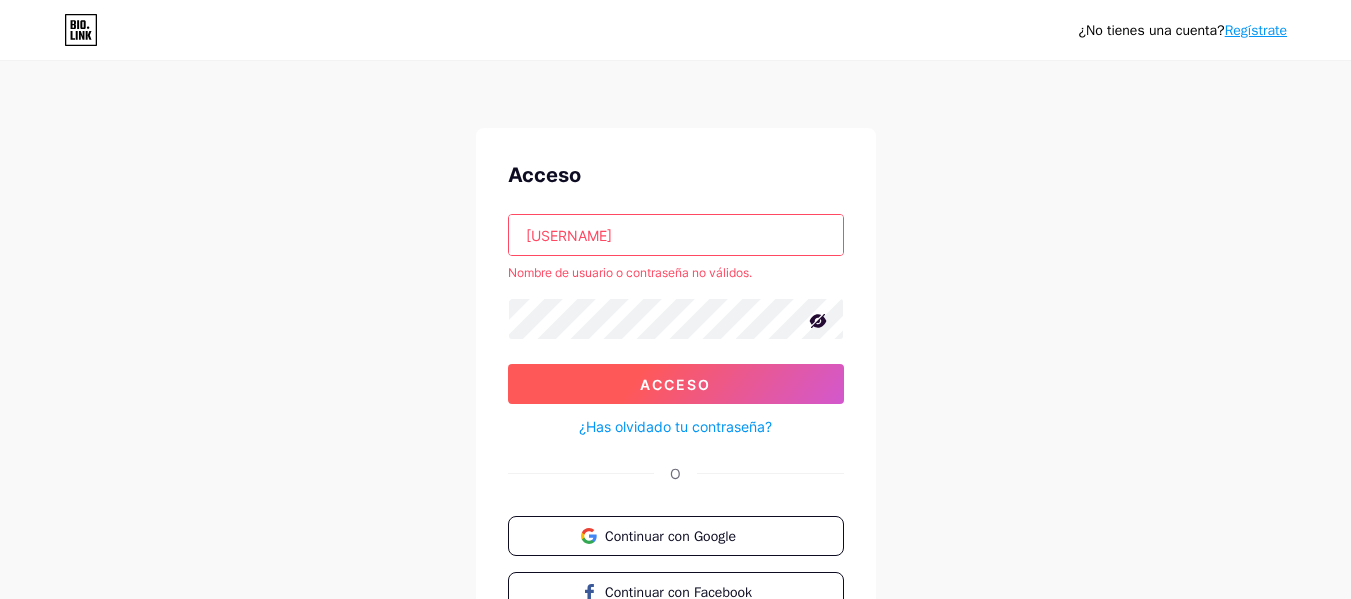 click on "Acceso" at bounding box center [676, 384] 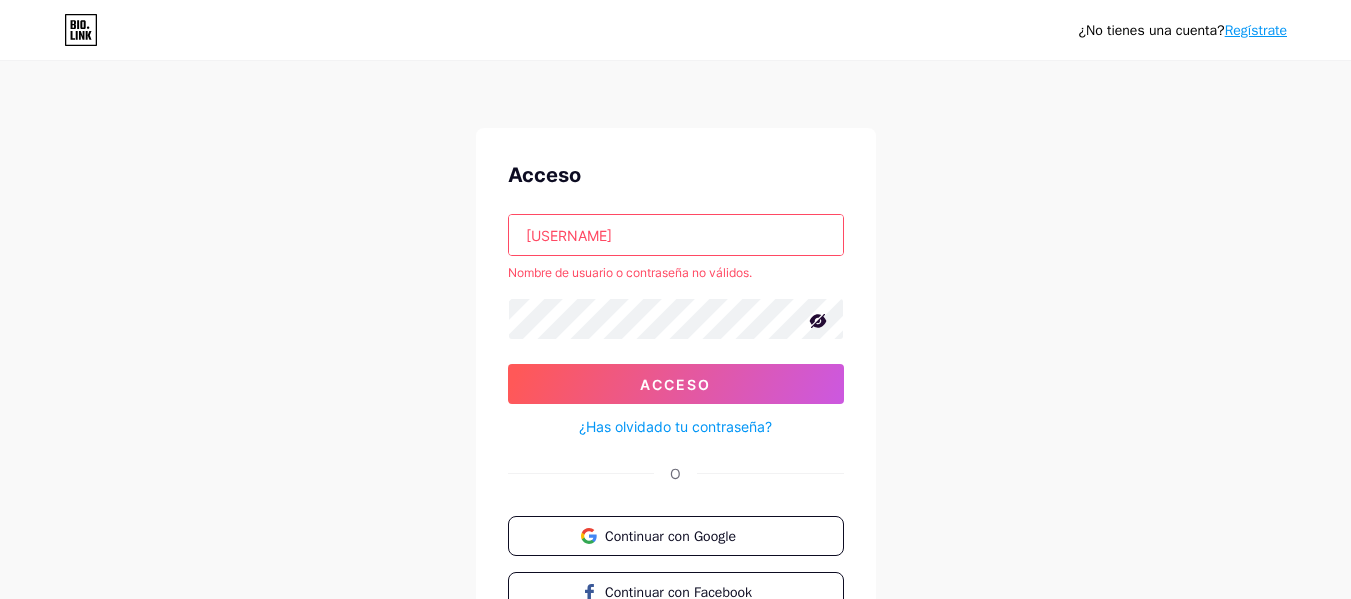 click on "panatypical" at bounding box center (676, 235) 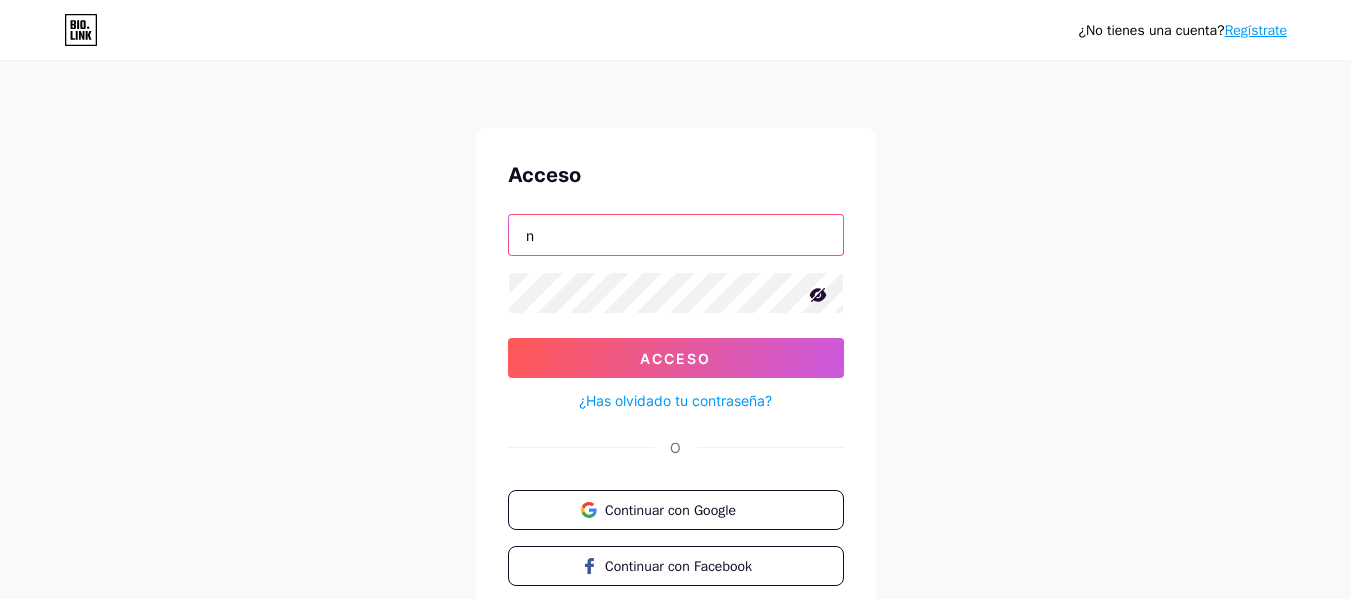 type on "[EMAIL]" 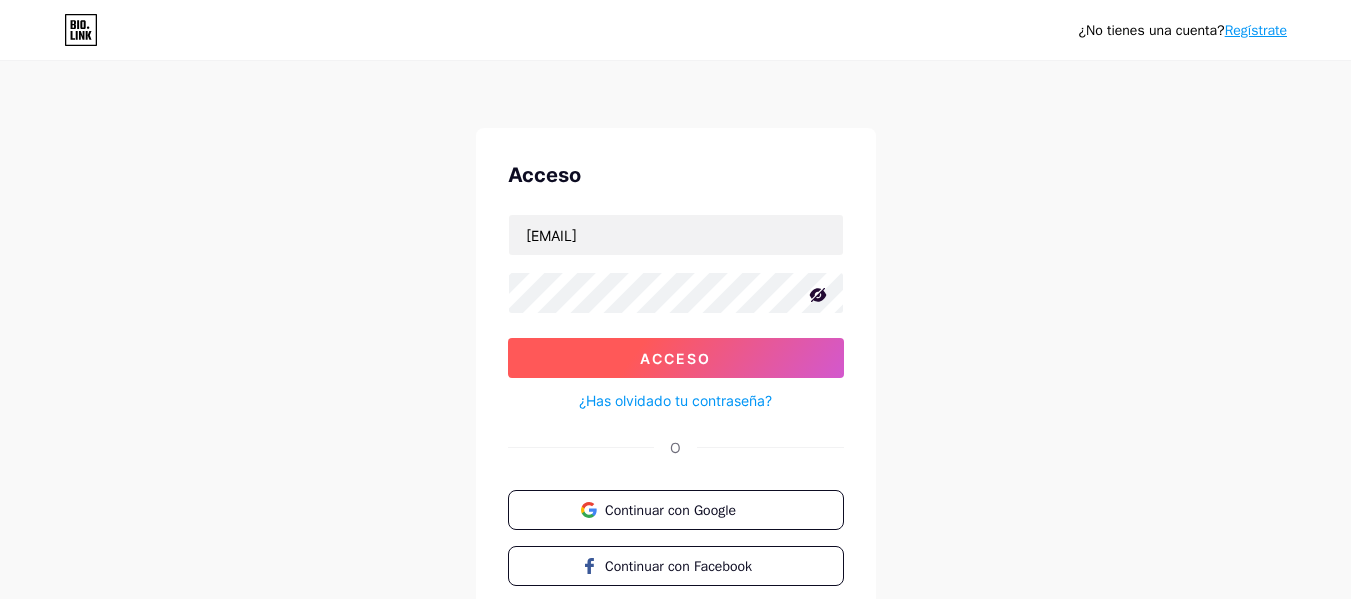 click on "Acceso" at bounding box center [676, 358] 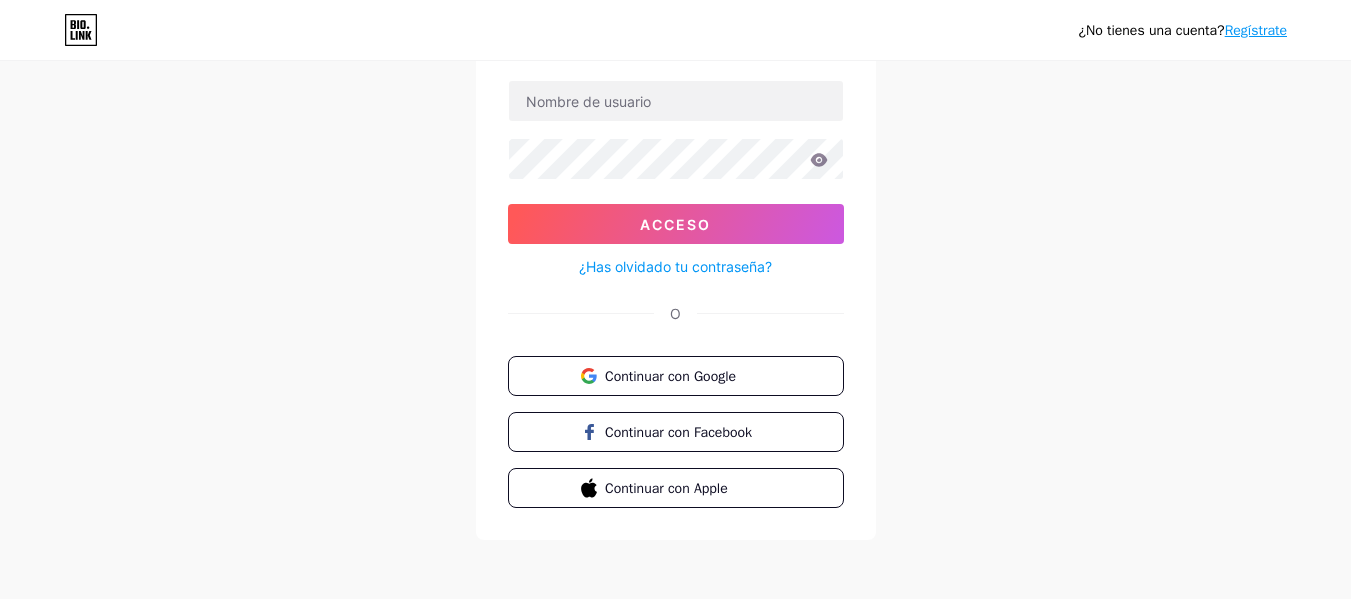 scroll, scrollTop: 138, scrollLeft: 0, axis: vertical 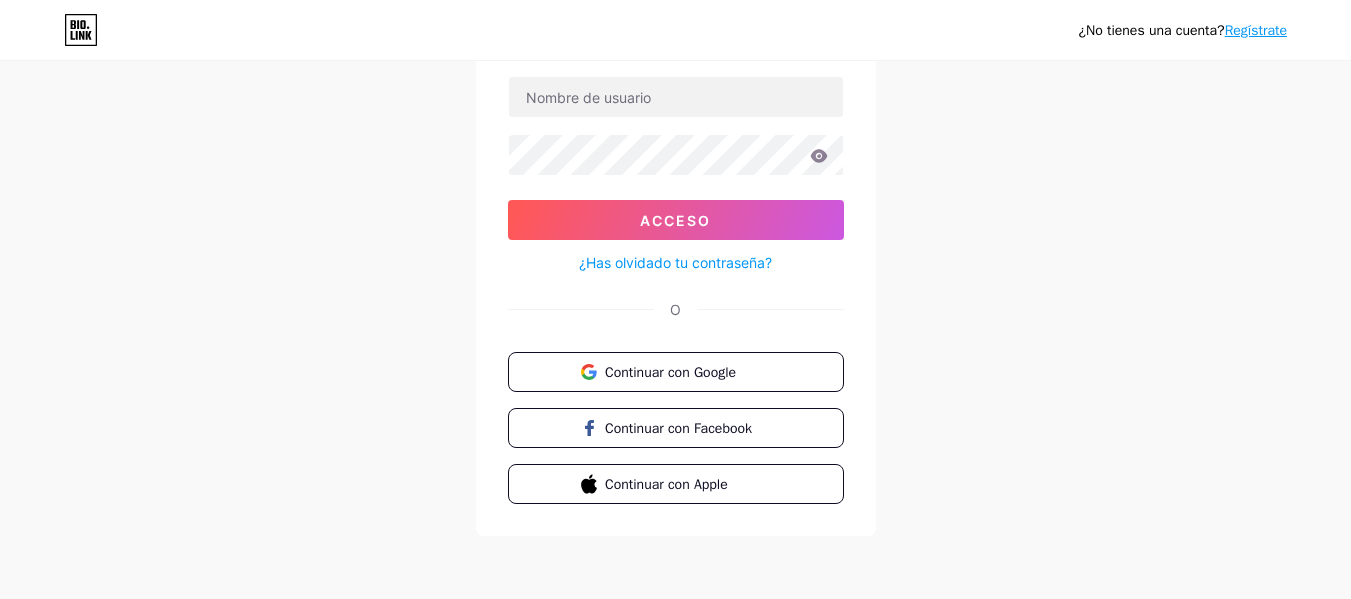 click on "Regístrate" at bounding box center [1256, 30] 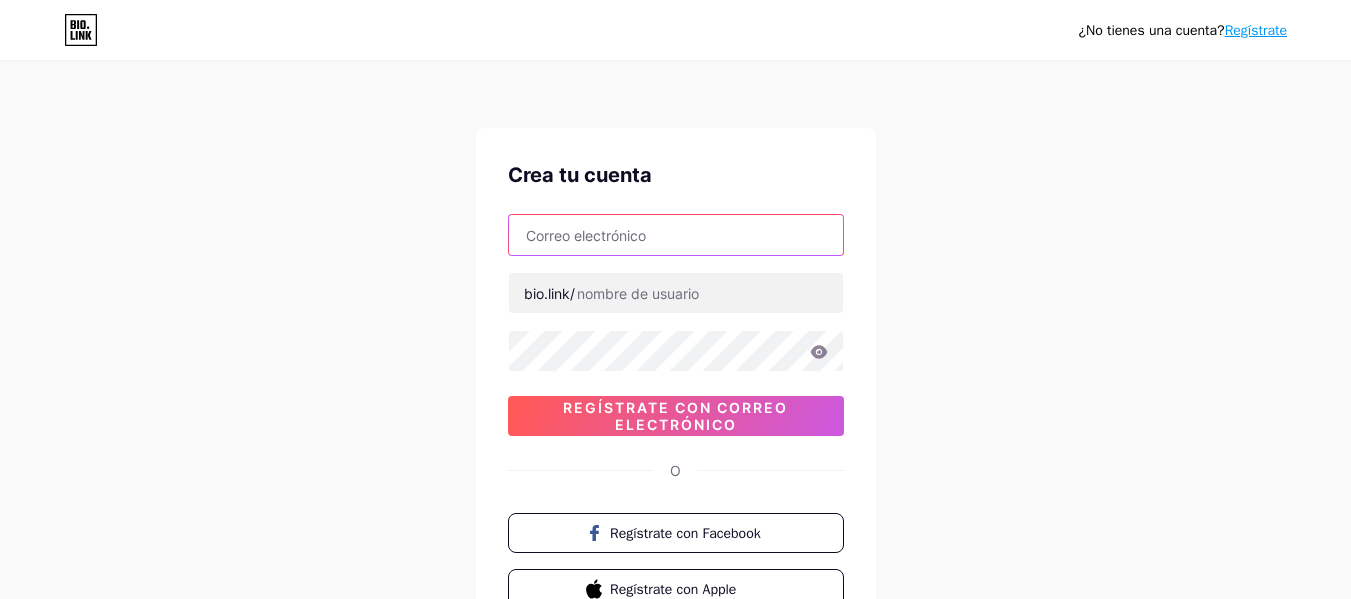 click at bounding box center (676, 235) 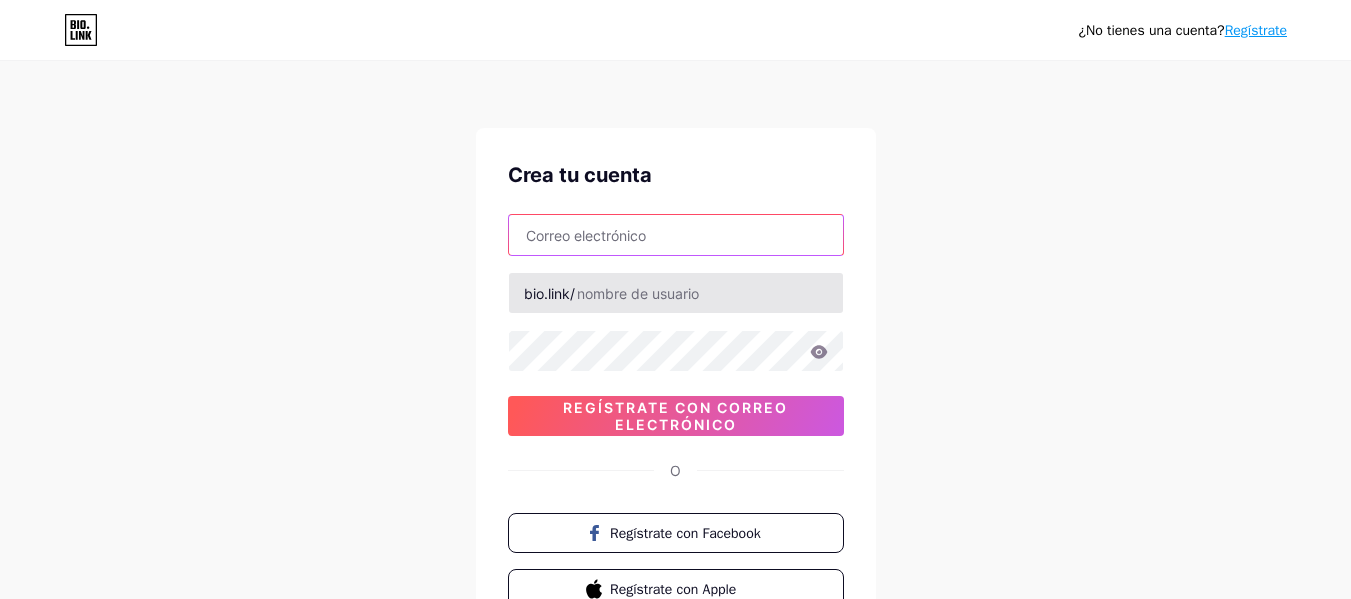 type on "[EMAIL]" 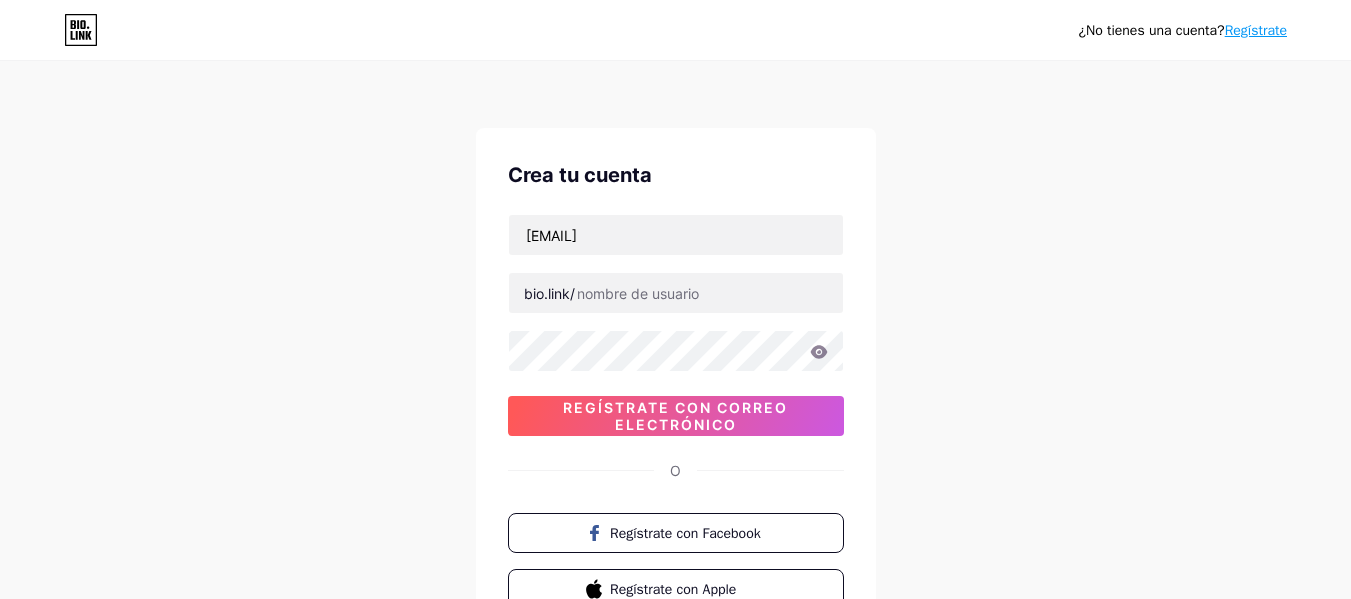 click on "¿No tienes una cuenta?  Regístrate   Crea tu cuenta     noelcruz1100@gmail.com     bio.link/                       Regístrate con correo electrónico         O       Regístrate con Facebook
Regístrate con Apple
Al registrarse, acepta nuestros  Términos de servicio  y  Política de privacidad  ." at bounding box center [675, 382] 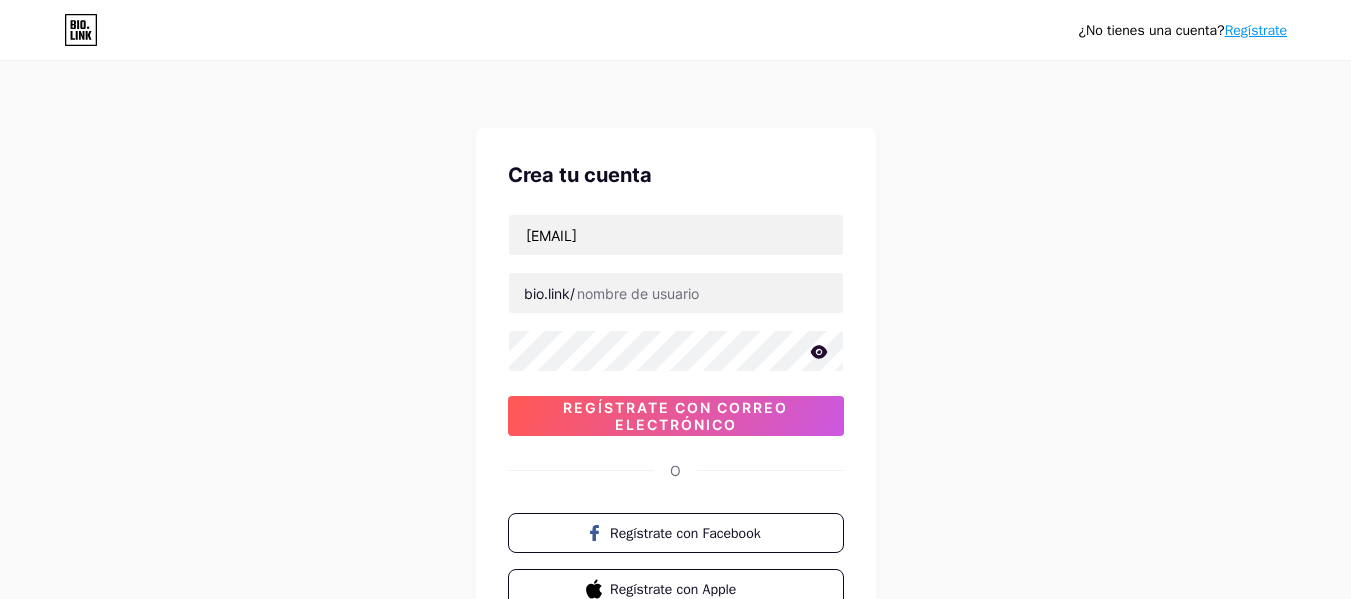 click at bounding box center [0, 0] 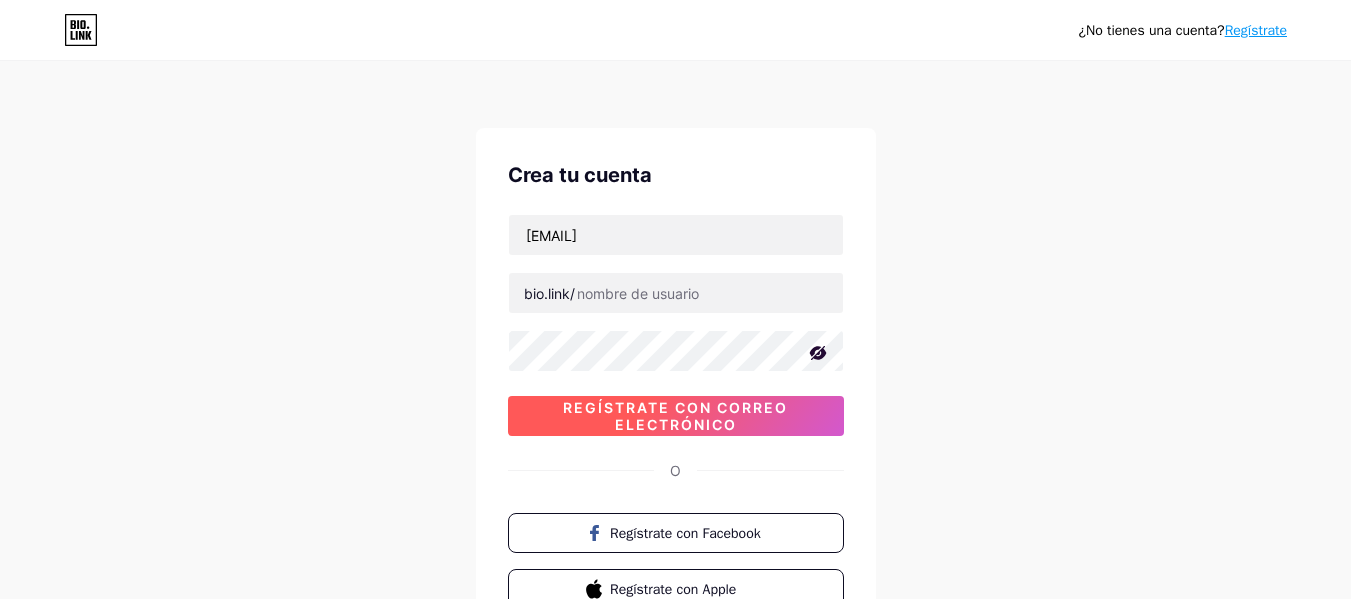 click on "Regístrate con correo electrónico" at bounding box center [676, 416] 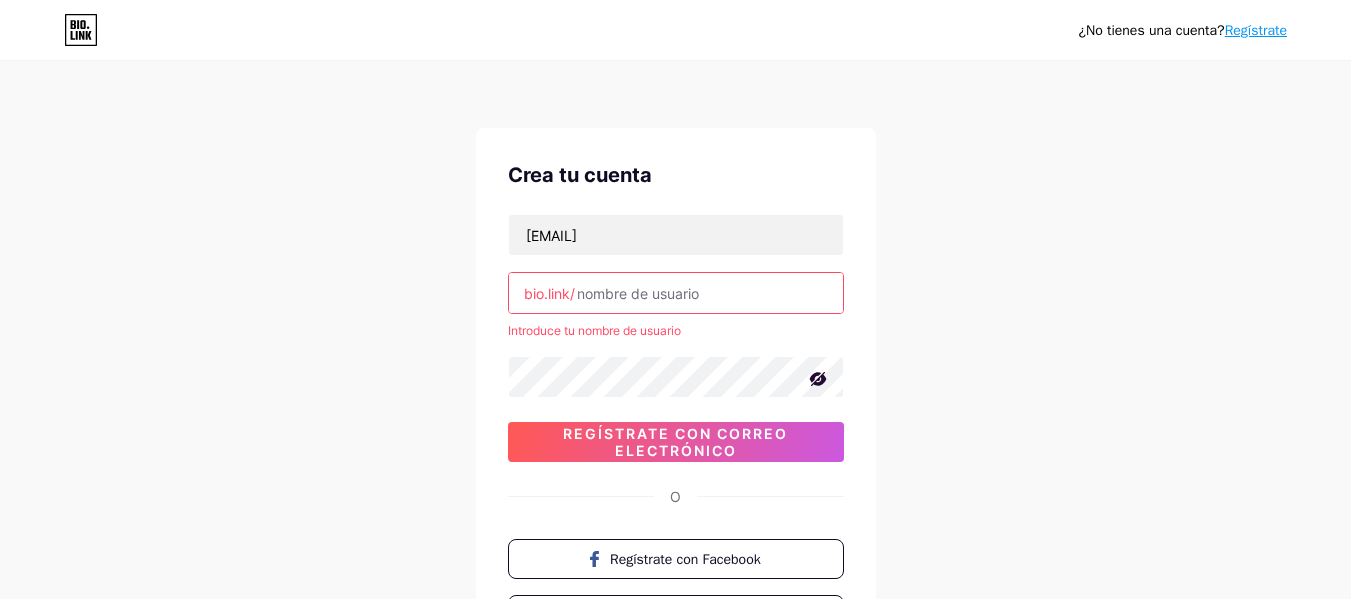 click at bounding box center (676, 293) 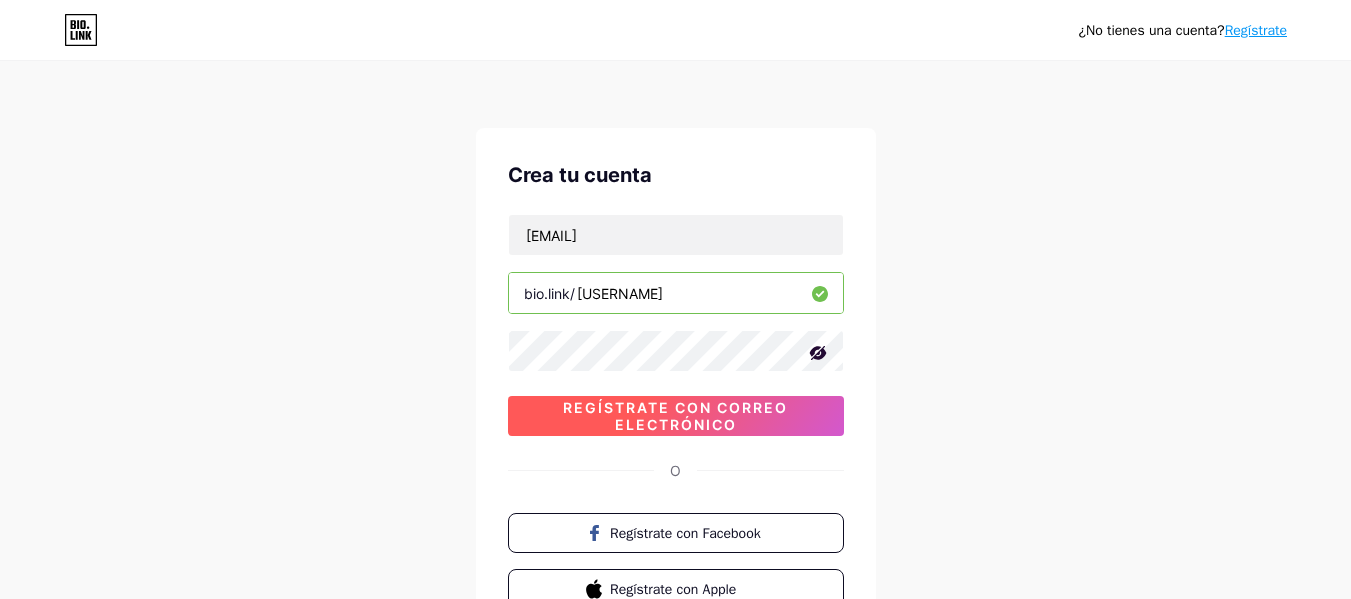 type on "panatypical" 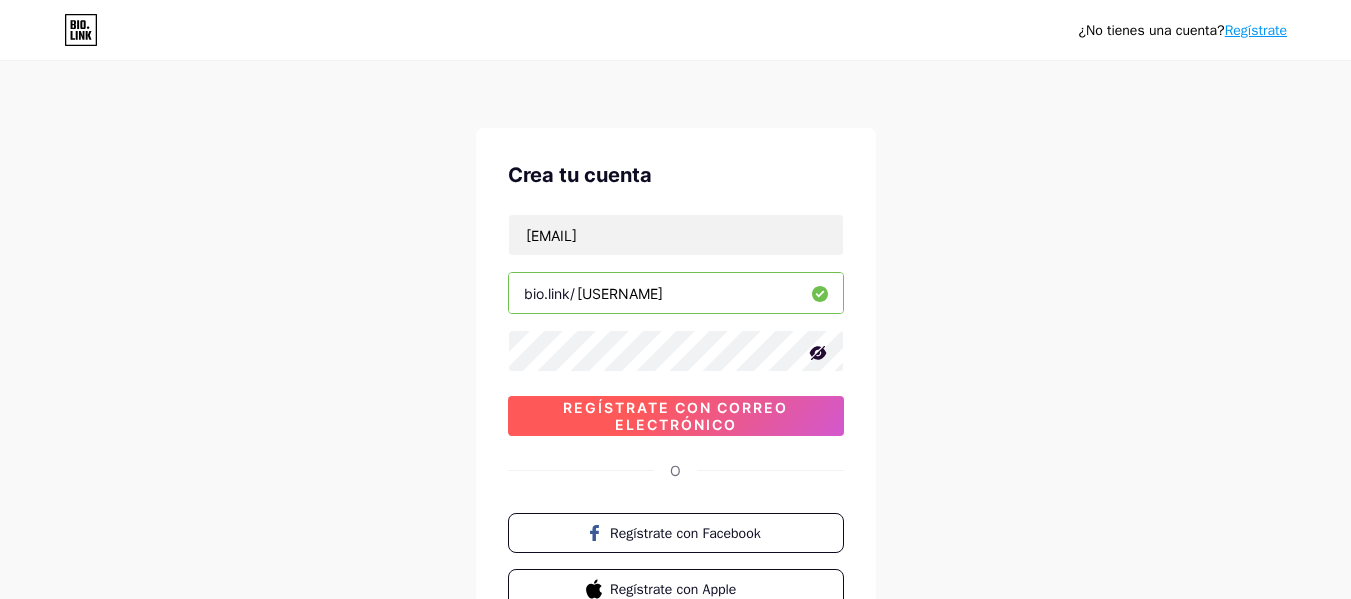 click on "Regístrate con correo electrónico" at bounding box center [675, 416] 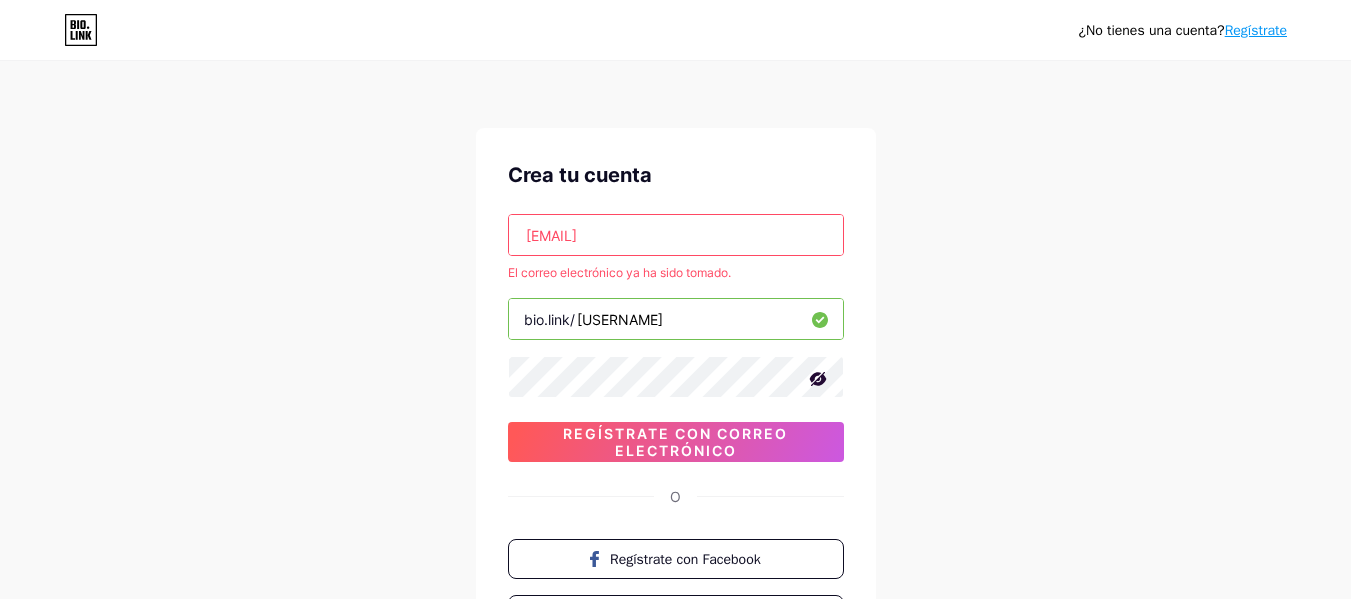 click on "¿No tienes una cuenta?  Regístrate   Crea tu cuenta     noelcruz1100@gmail.com   El correo electrónico ya ha sido tomado.   bio.link/   panatypical                     Regístrate con correo electrónico         O       Regístrate con Facebook
Regístrate con Apple
Al registrarse, acepta nuestros  Términos de servicio  y  Política de privacidad  ." at bounding box center (675, 395) 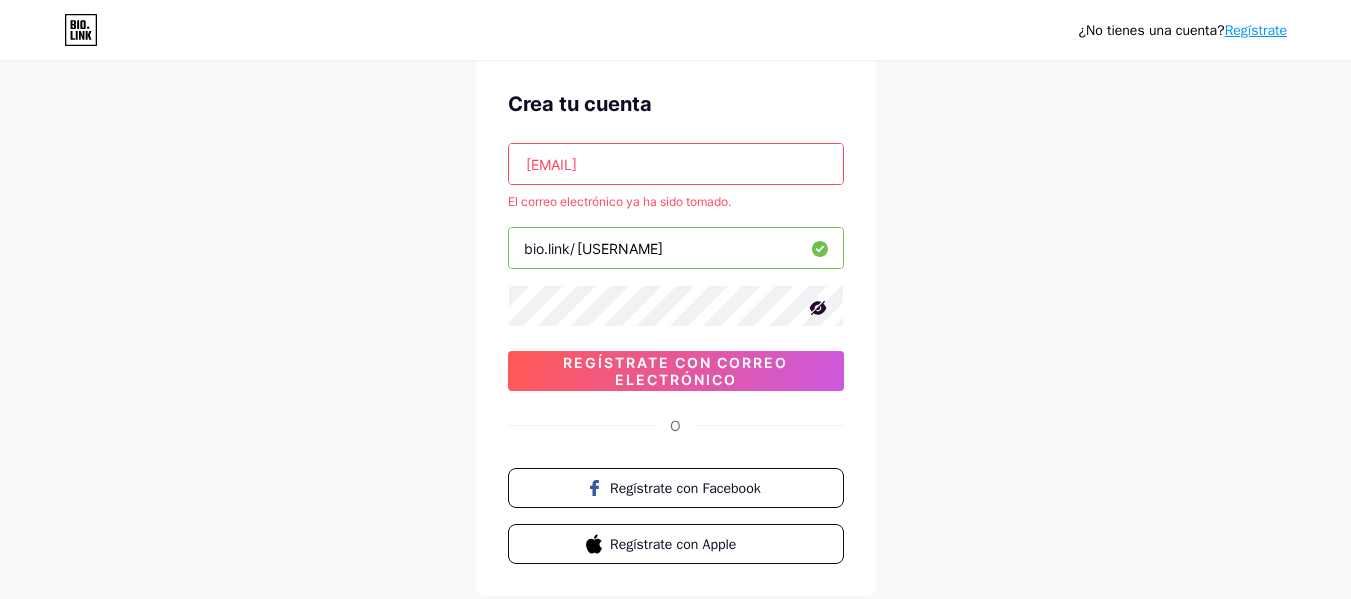 scroll, scrollTop: 0, scrollLeft: 0, axis: both 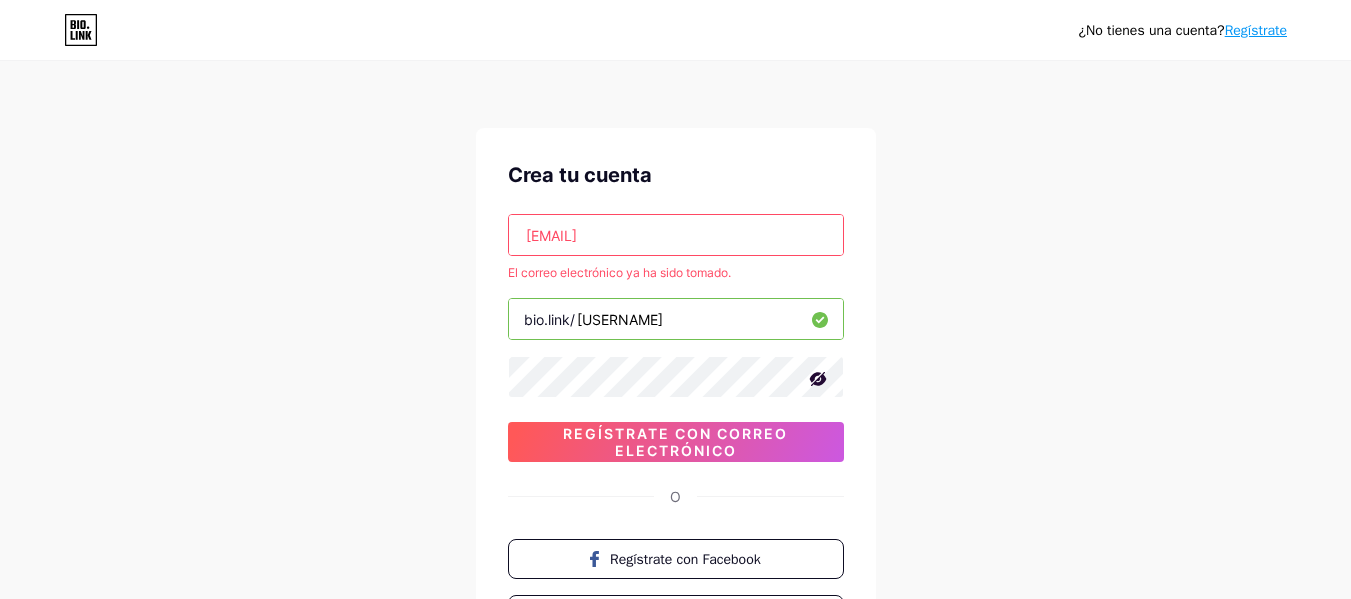 click at bounding box center (81, 30) 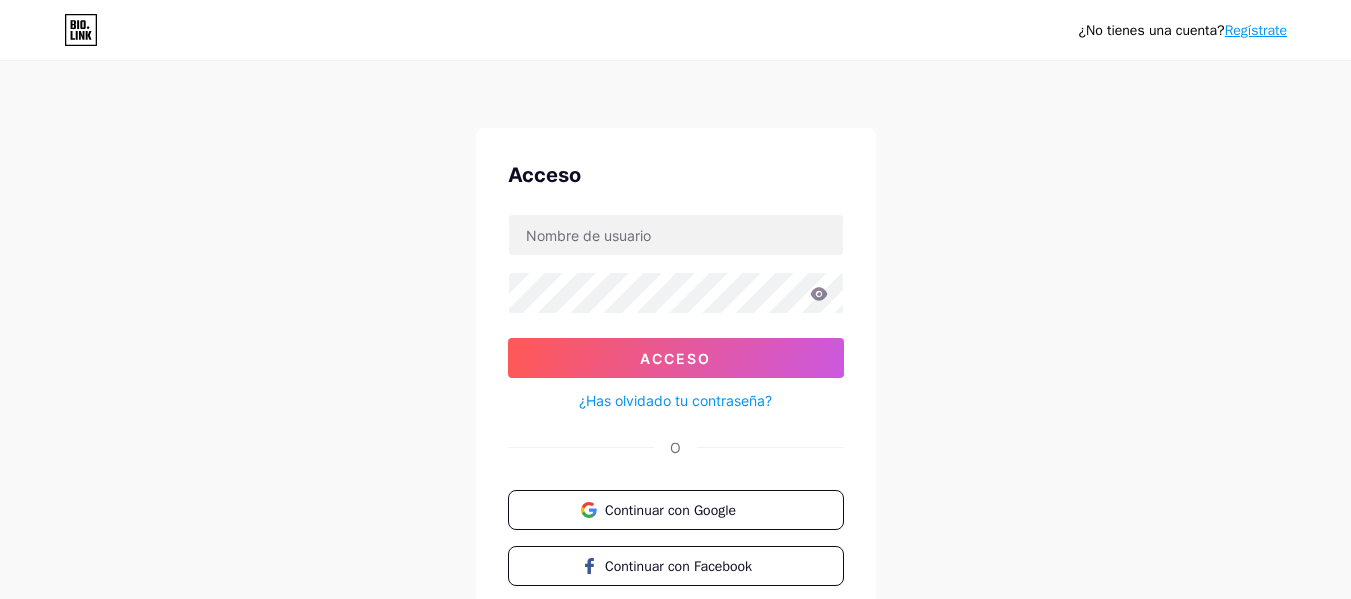 scroll, scrollTop: 0, scrollLeft: 0, axis: both 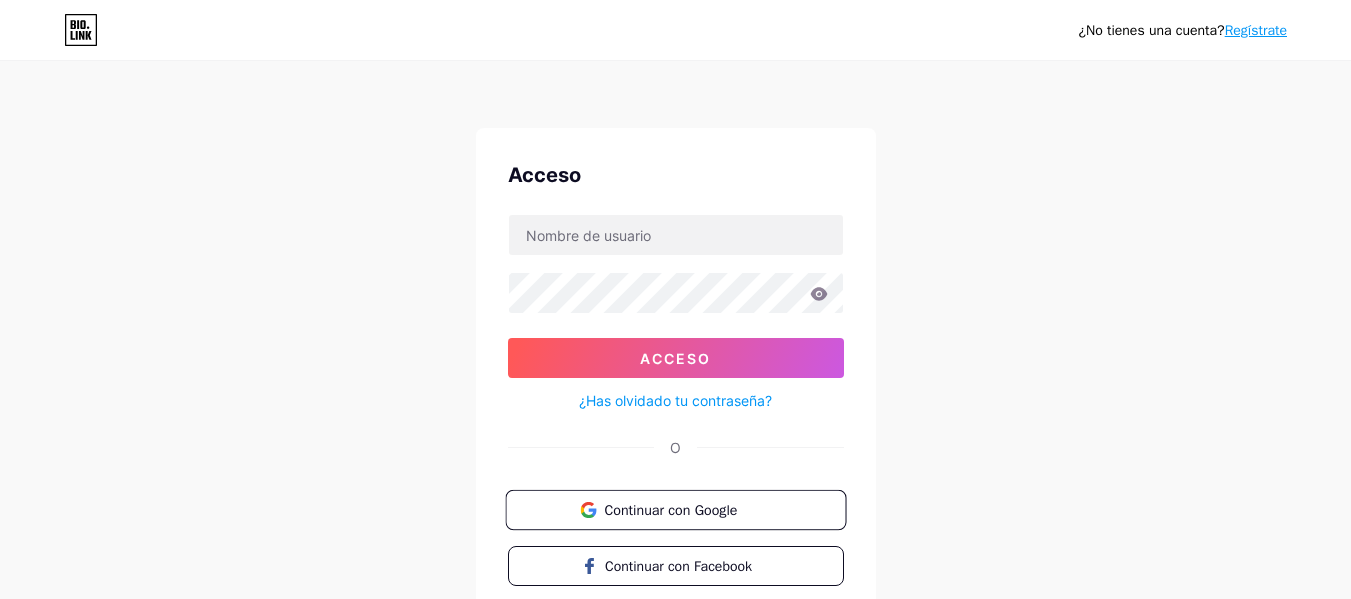 click on "Continuar con Google" at bounding box center (670, 509) 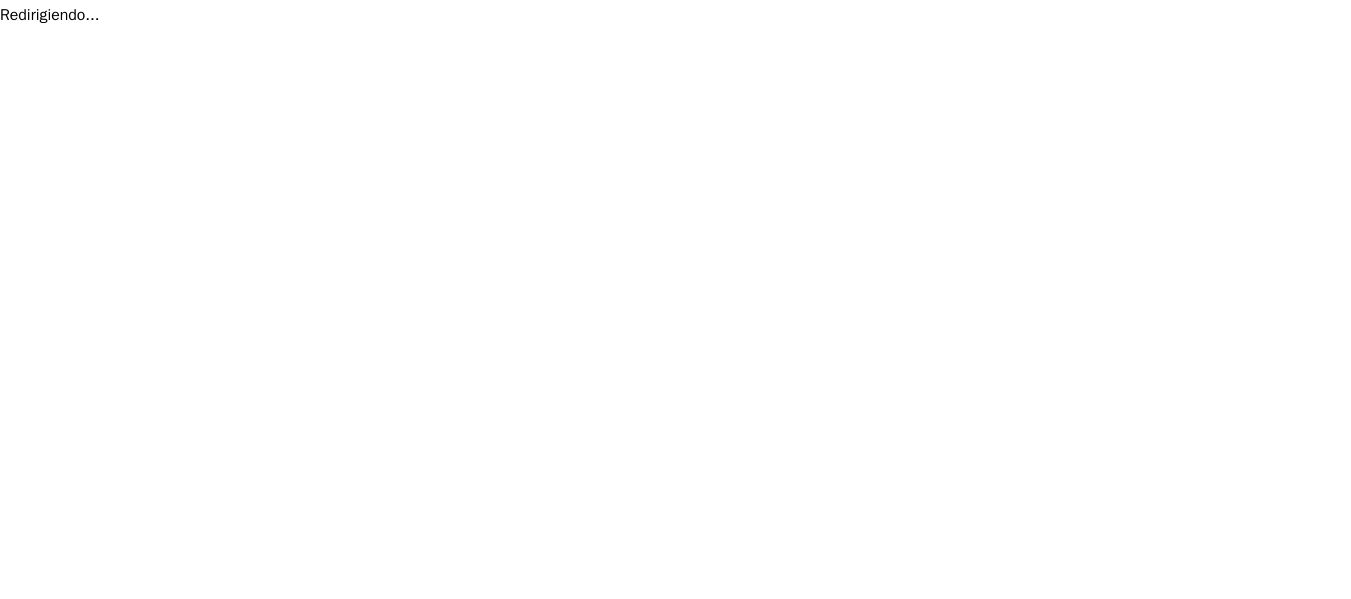 scroll, scrollTop: 0, scrollLeft: 0, axis: both 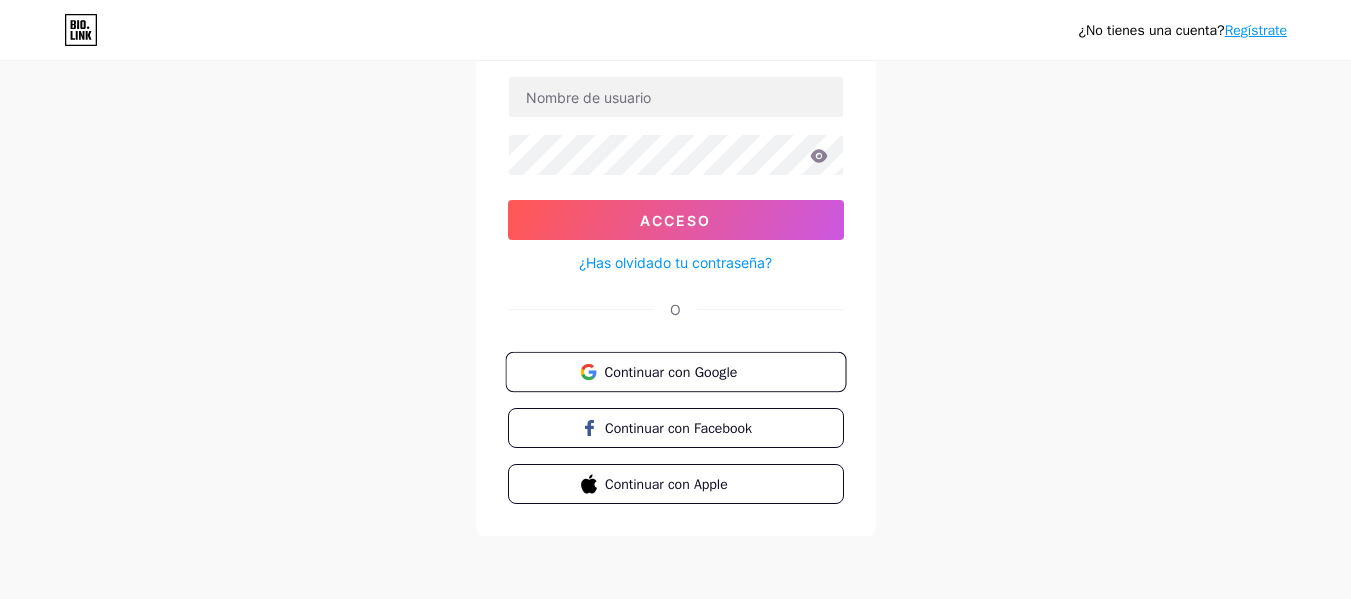 click on "Continuar con Google" at bounding box center (670, 371) 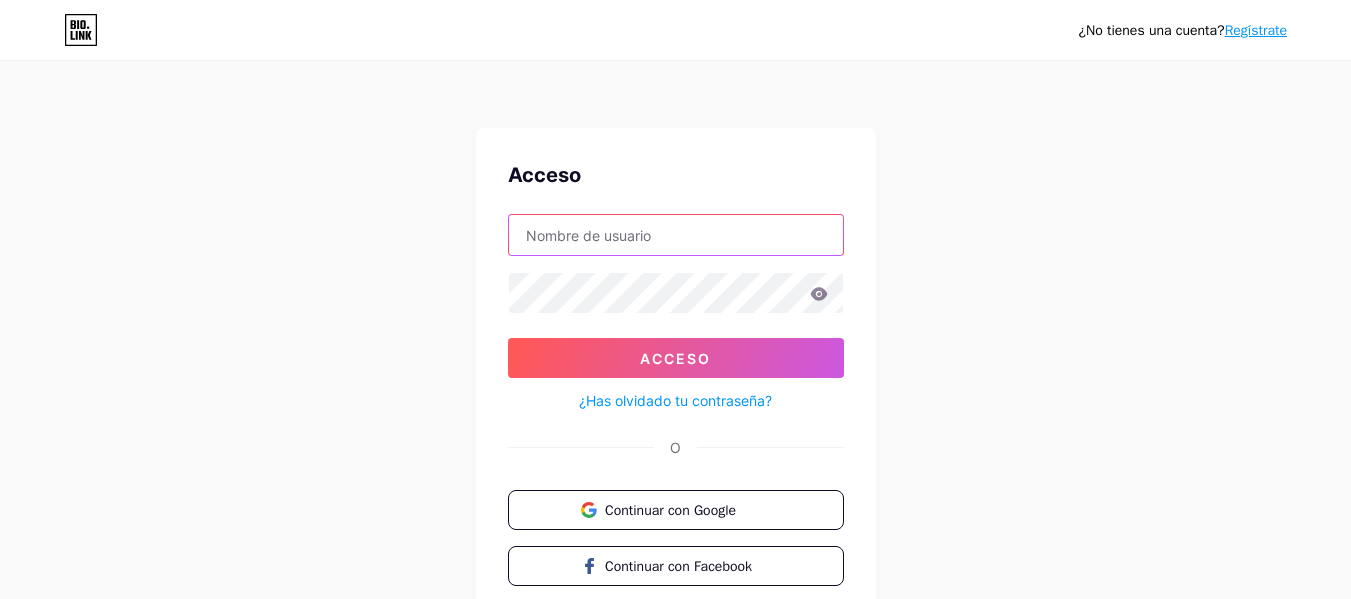 click at bounding box center [676, 235] 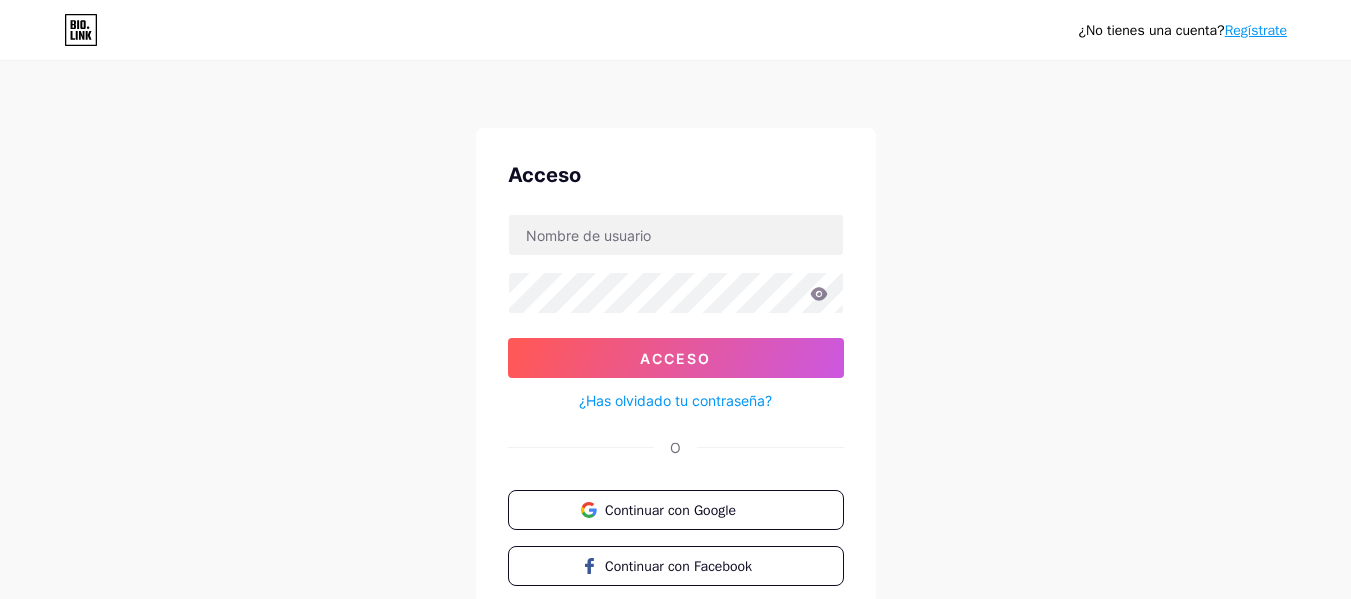 click on "Acceso                   Acceso
¿Has olvidado tu contraseña?
O       Continuar con Google     Continuar con Facebook
Continuar con Apple" at bounding box center [676, 401] 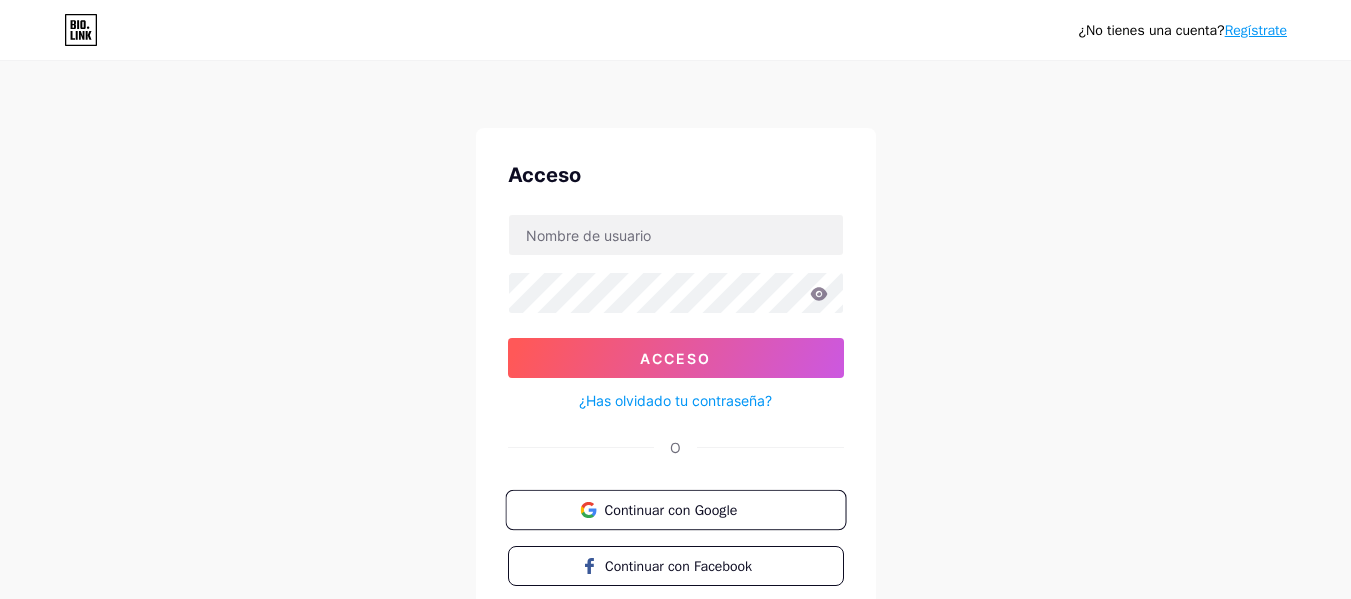 click on "Continuar con Google" at bounding box center [670, 509] 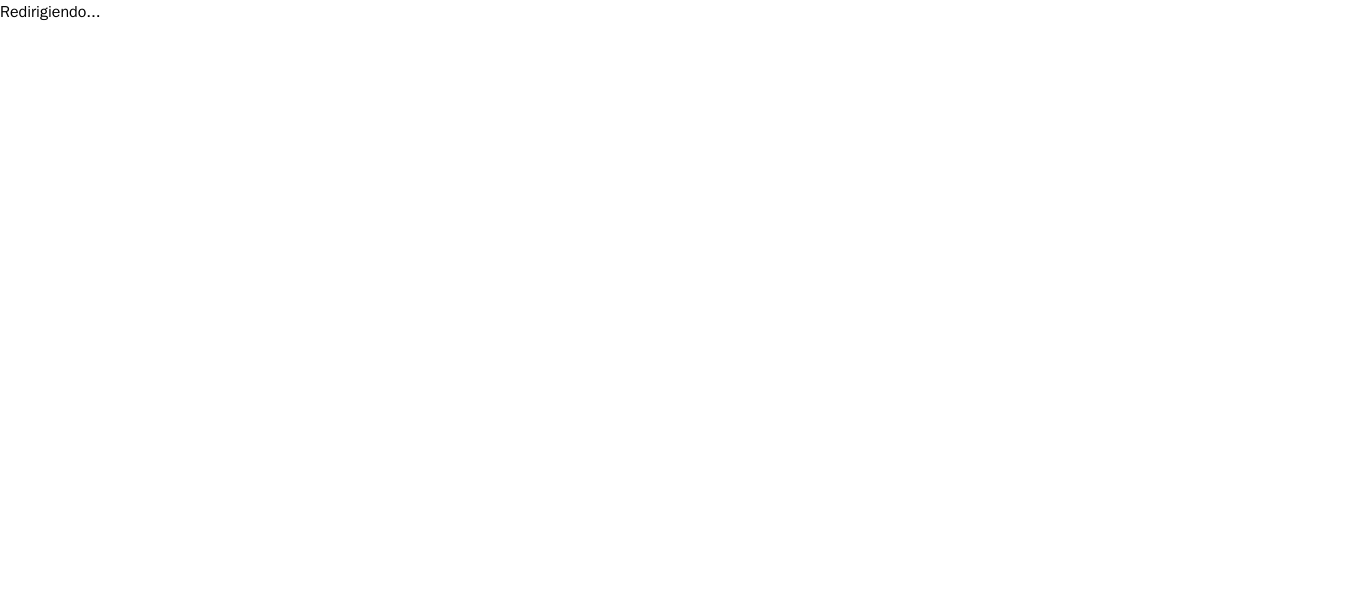 scroll, scrollTop: 0, scrollLeft: 0, axis: both 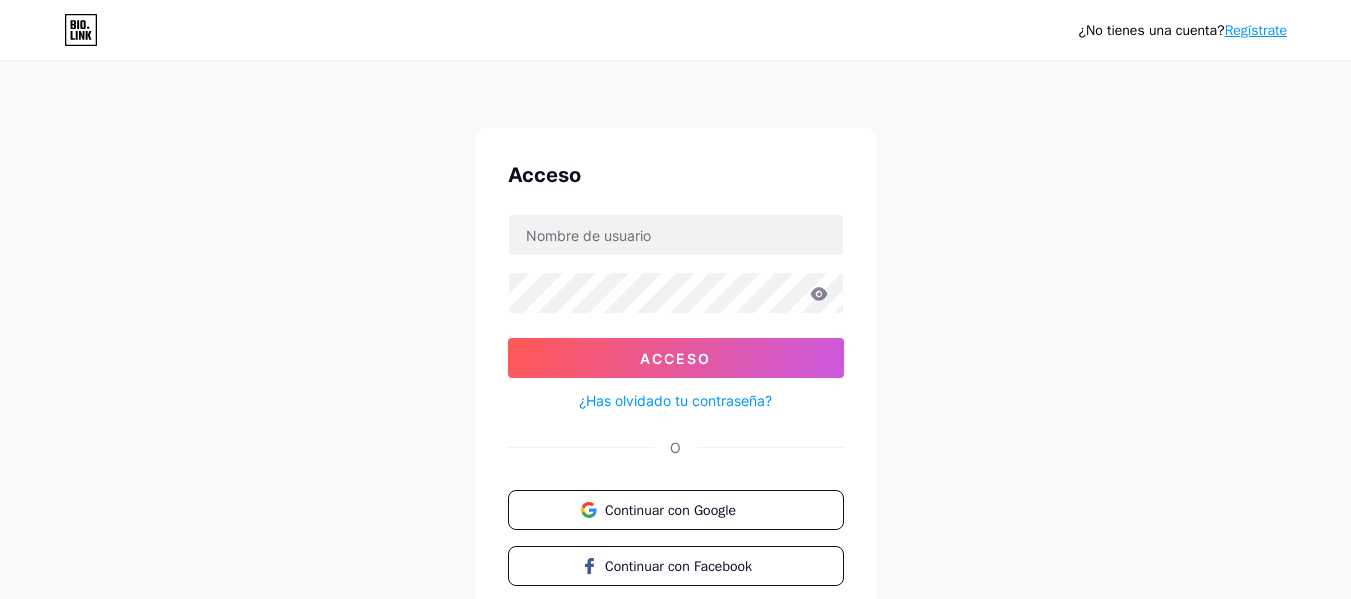 click on "¿Has olvidado tu contraseña?" at bounding box center [675, 400] 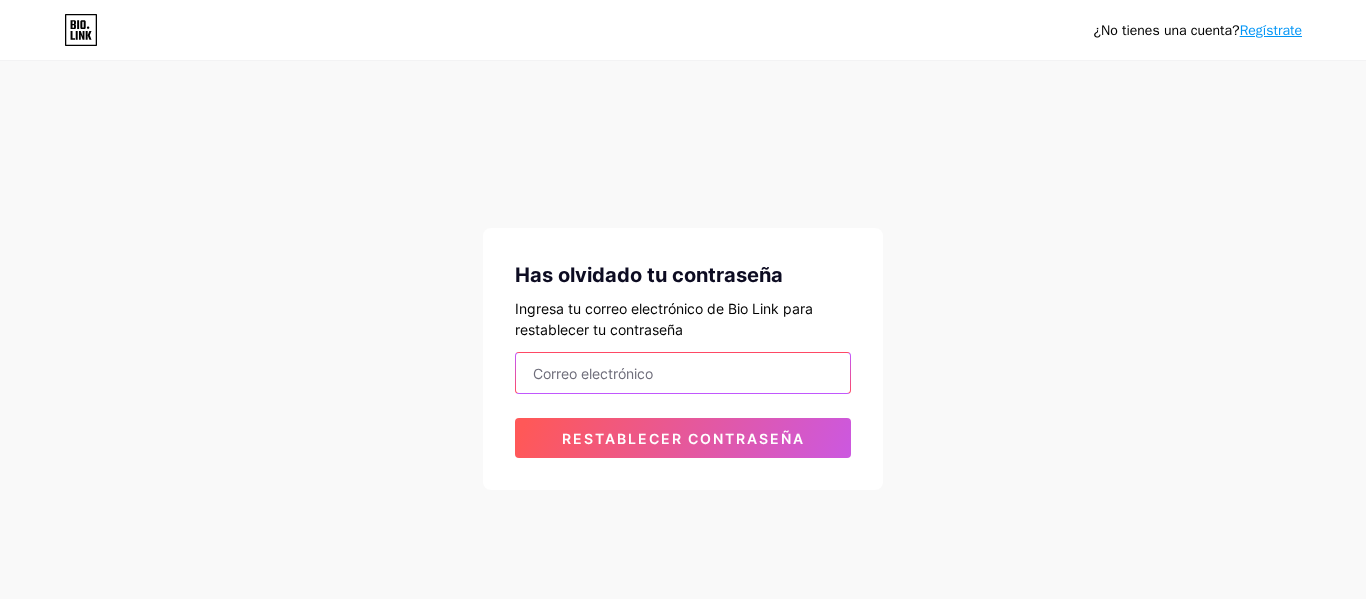 click at bounding box center (683, 373) 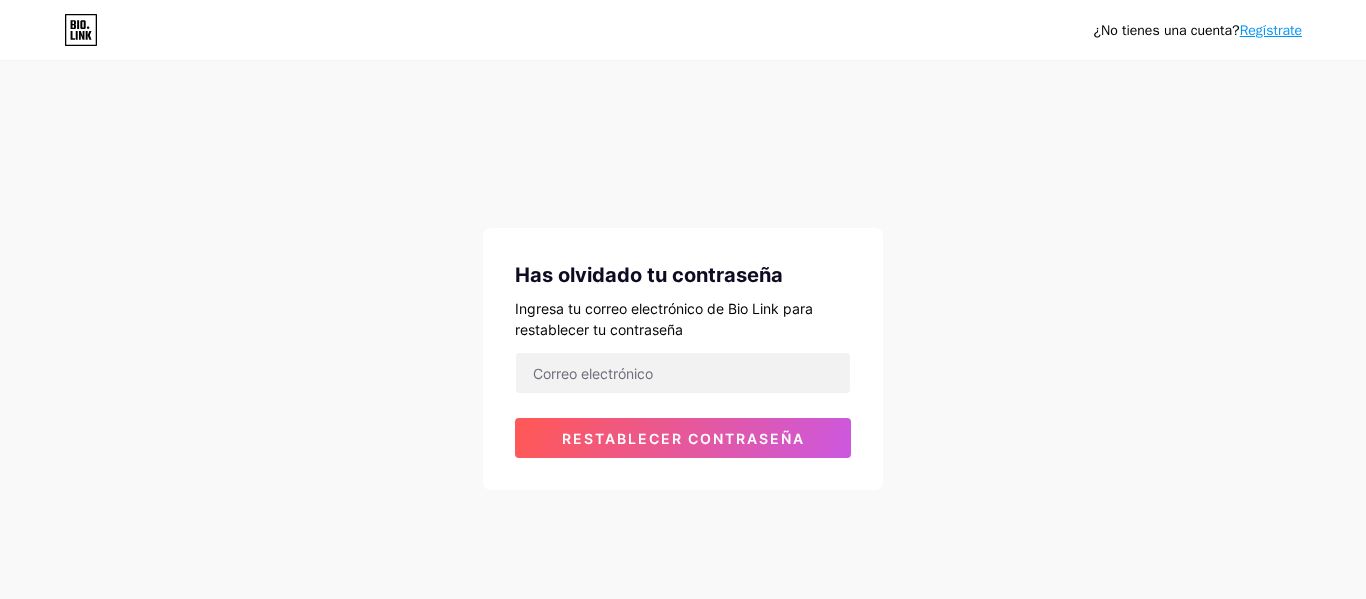 click on "¿No tienes una cuenta?  Regístrate   Has olvidado tu contraseña
Ingresa tu correo electrónico de Bio Link para restablecer tu contraseña
Restablecer contraseña" at bounding box center [683, 277] 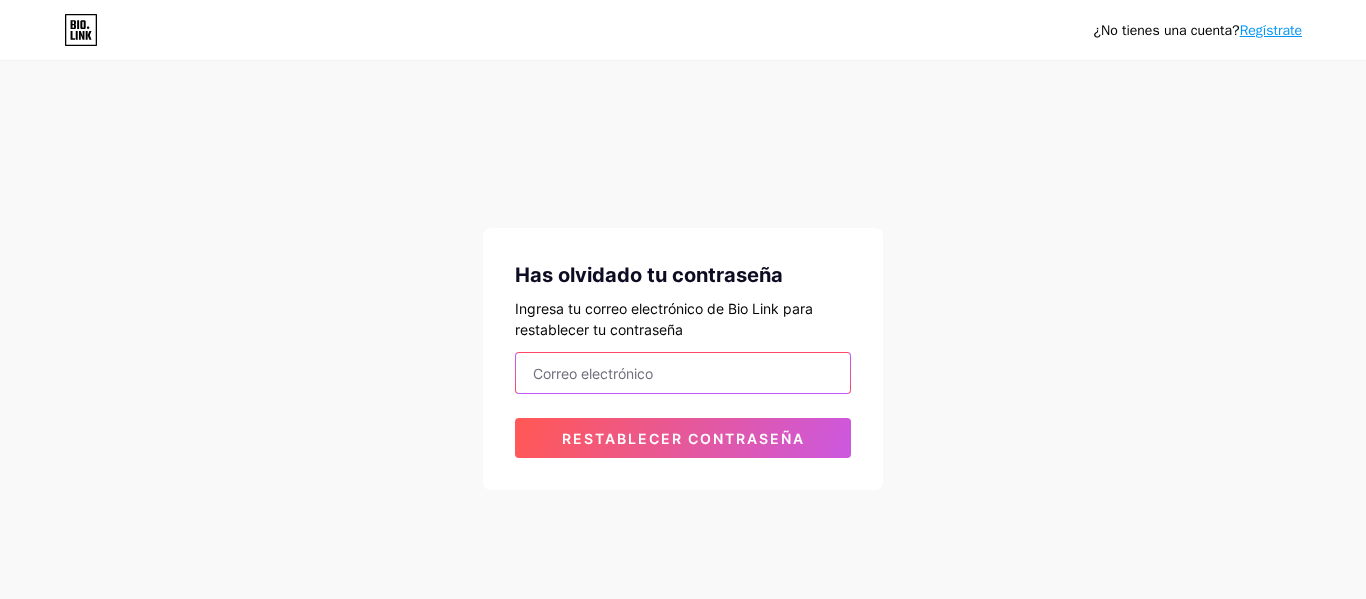 click at bounding box center (683, 373) 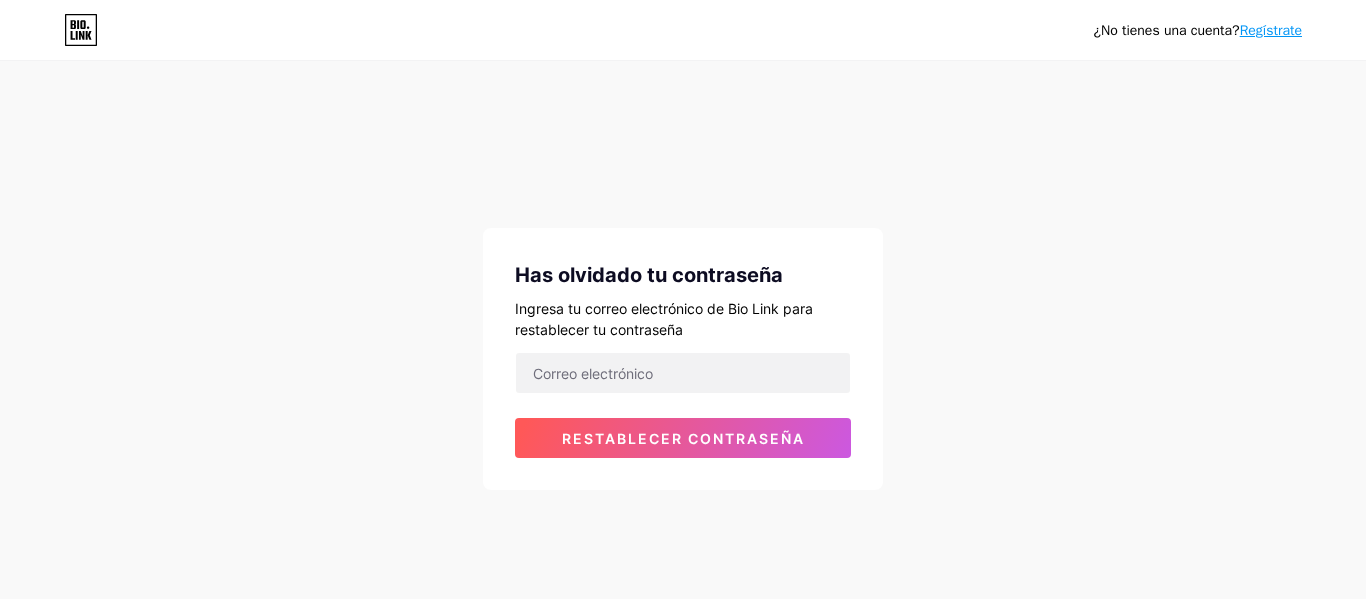 click on "¿No tienes una cuenta?  Regístrate   Has olvidado tu contraseña
Ingresa tu correo electrónico de Bio Link para restablecer tu contraseña
Restablecer contraseña" at bounding box center [683, 277] 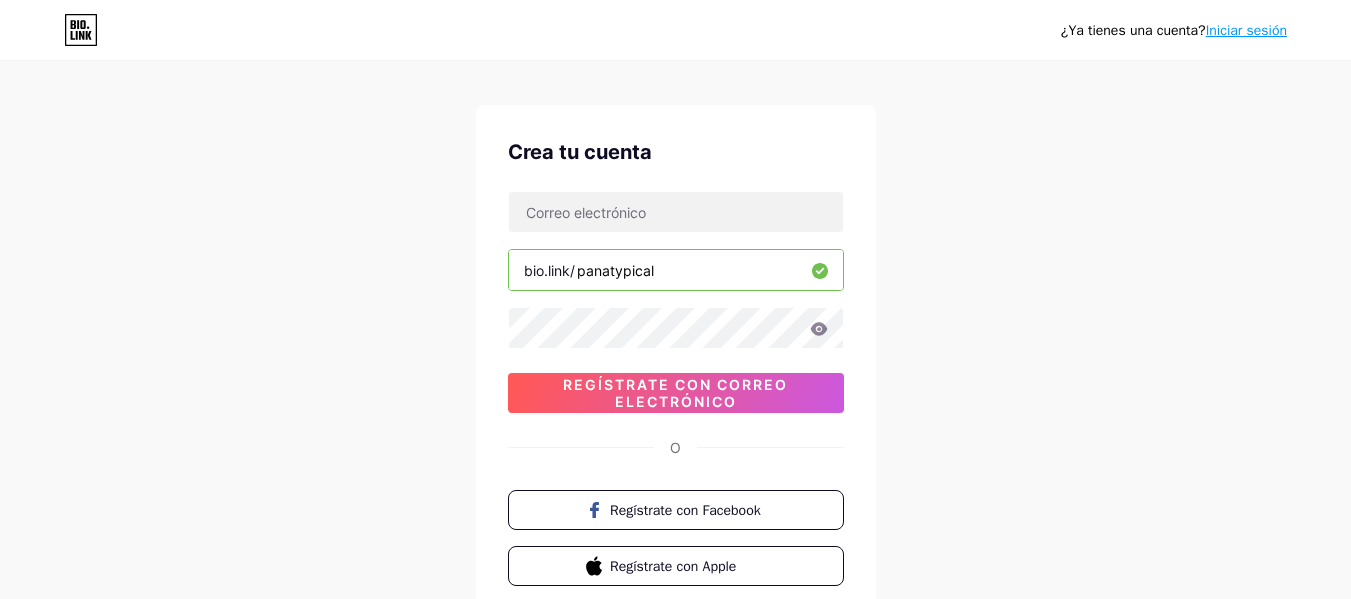 scroll, scrollTop: 0, scrollLeft: 0, axis: both 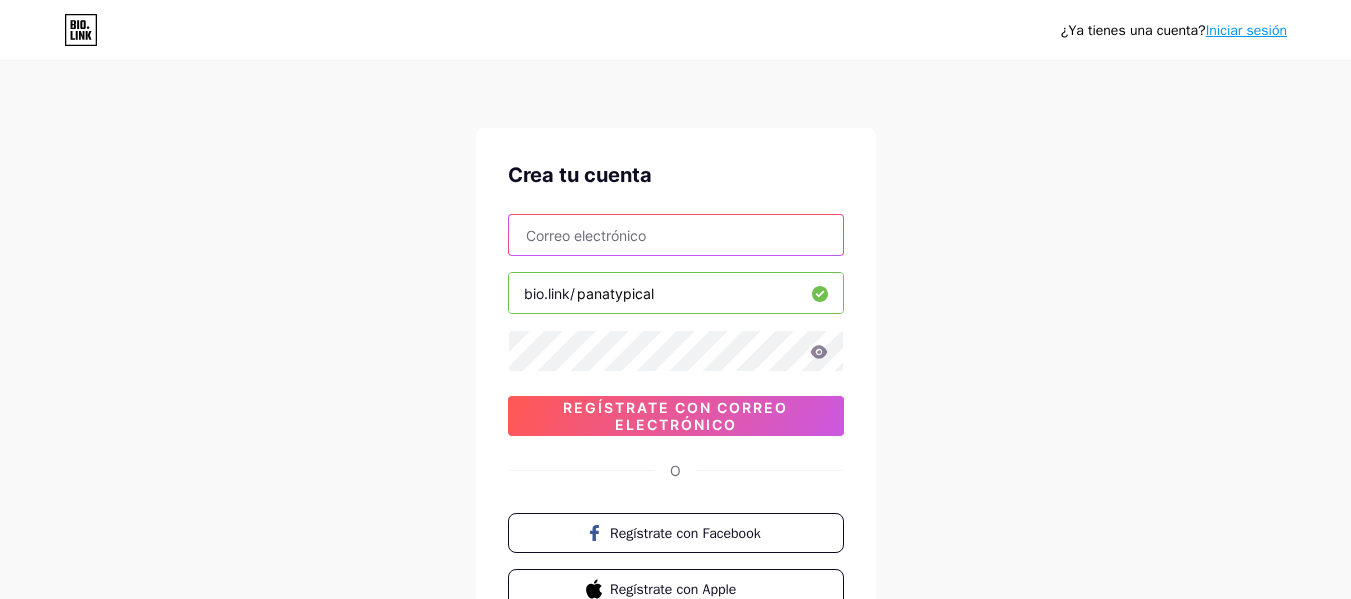 click at bounding box center [676, 235] 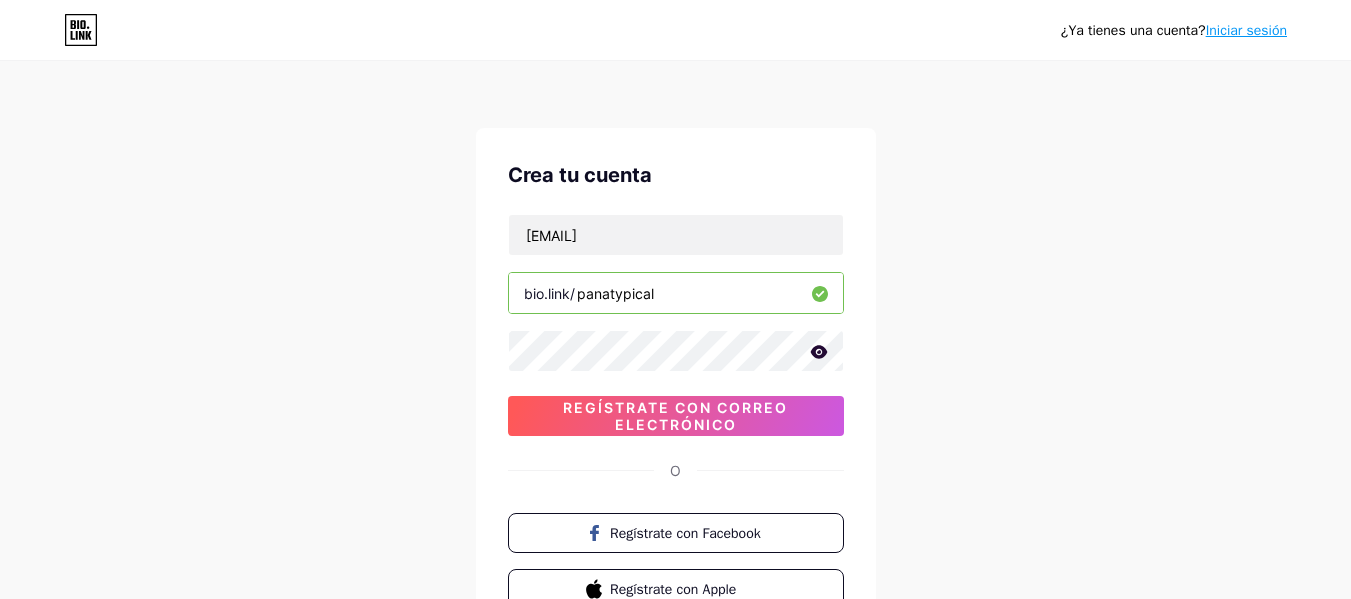 click at bounding box center [0, 0] 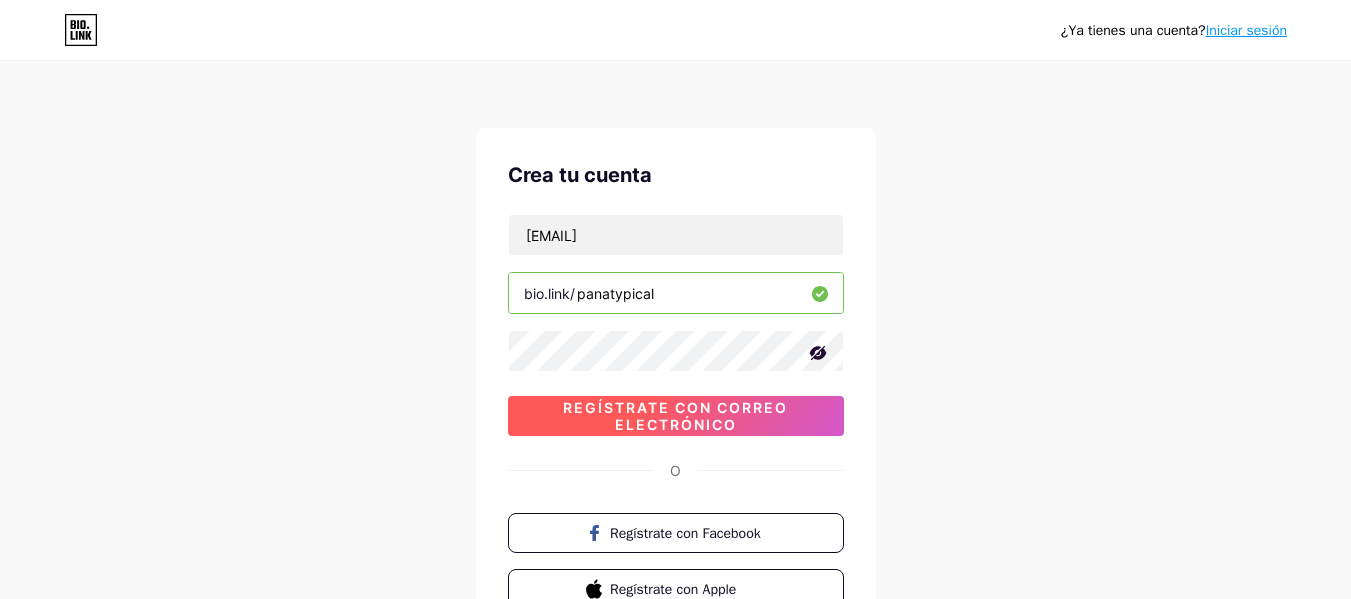 click on "Regístrate con correo electrónico" at bounding box center [675, 416] 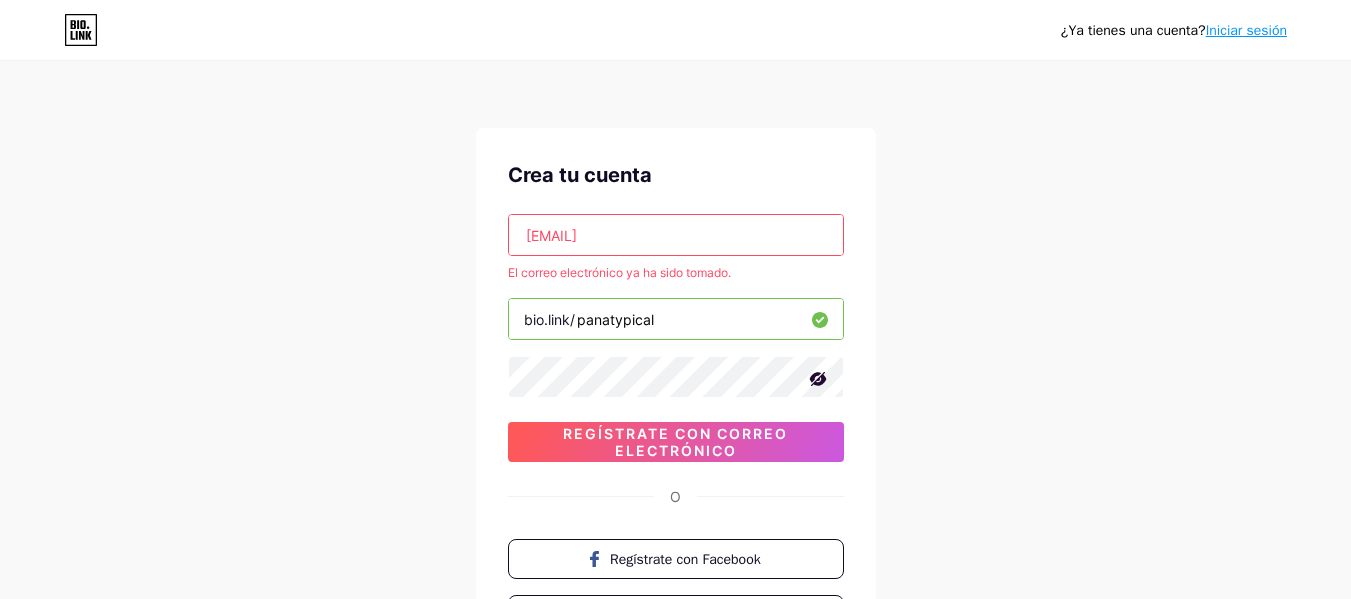 click on "Iniciar sesión" at bounding box center [1246, 30] 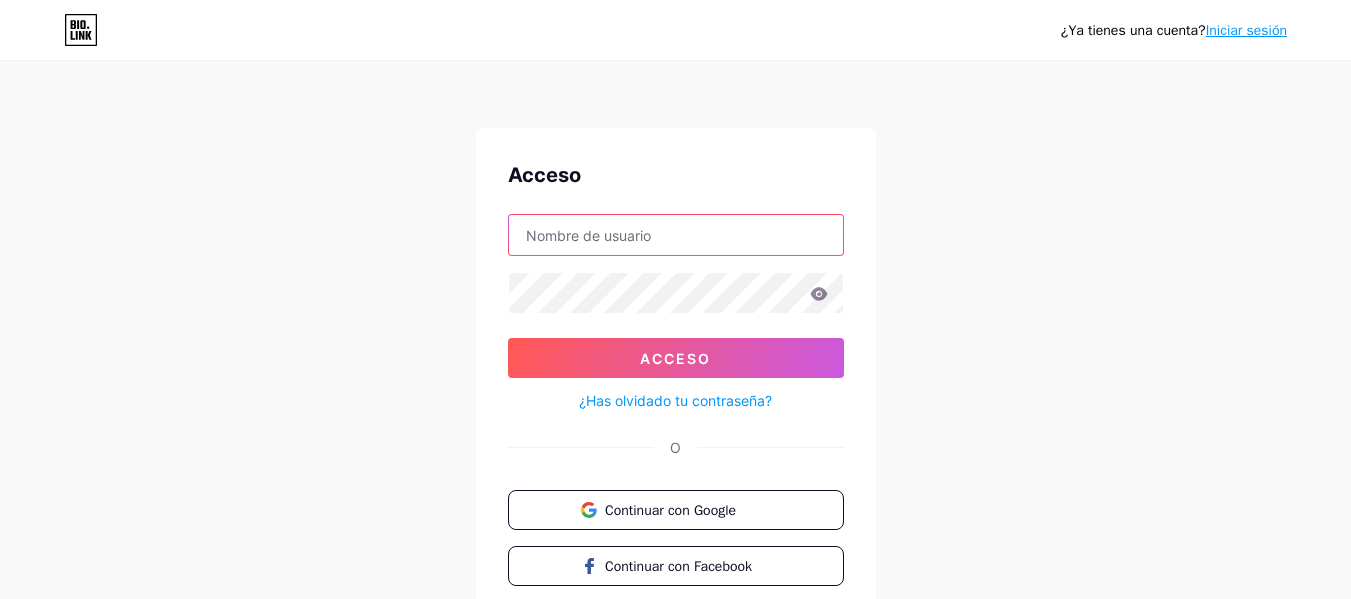 click at bounding box center (676, 235) 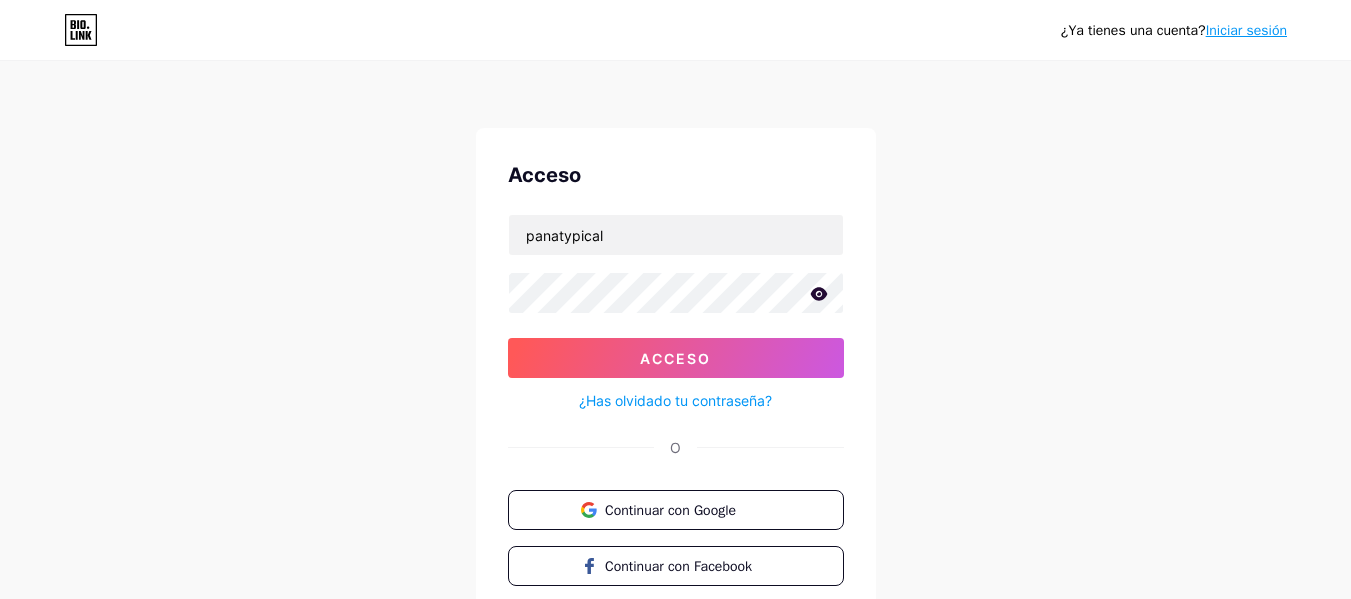 click at bounding box center (0, 0) 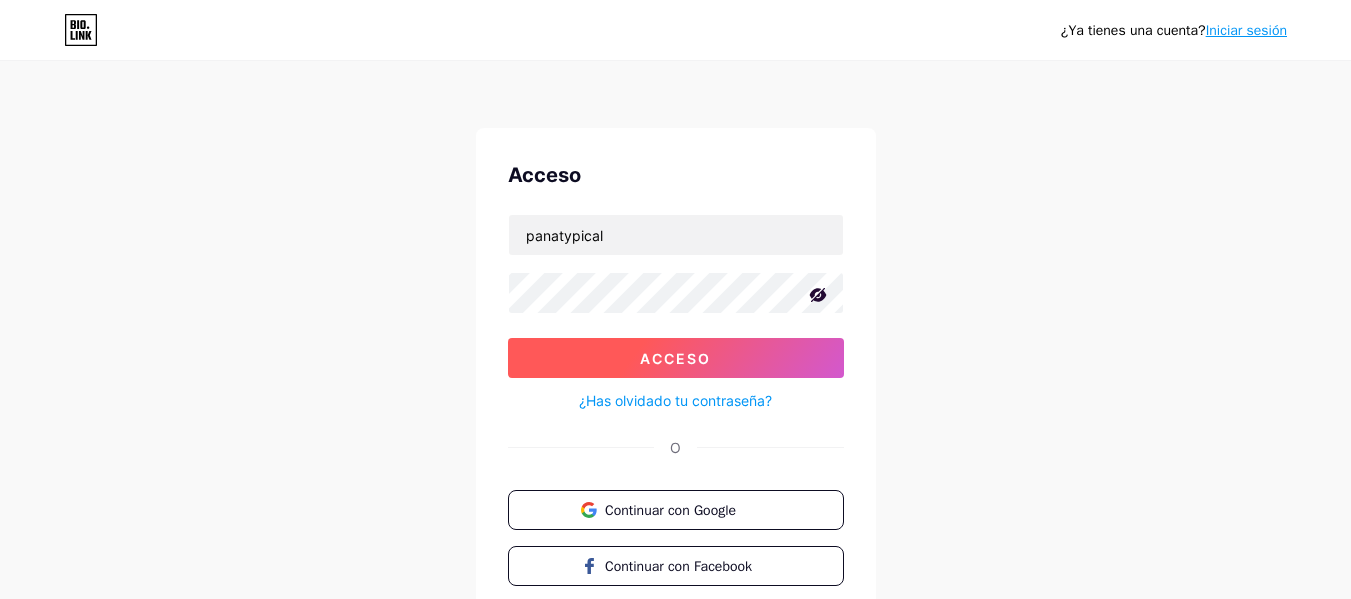 click on "Acceso" at bounding box center [676, 358] 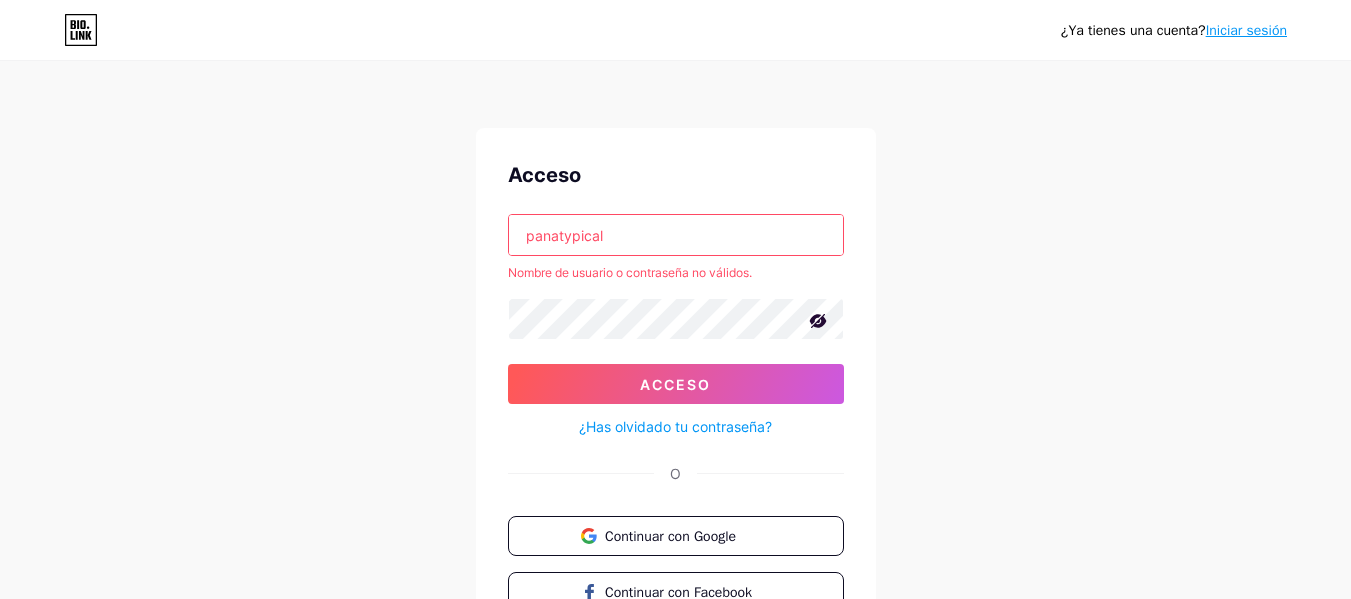 click on "panatypical" at bounding box center (676, 235) 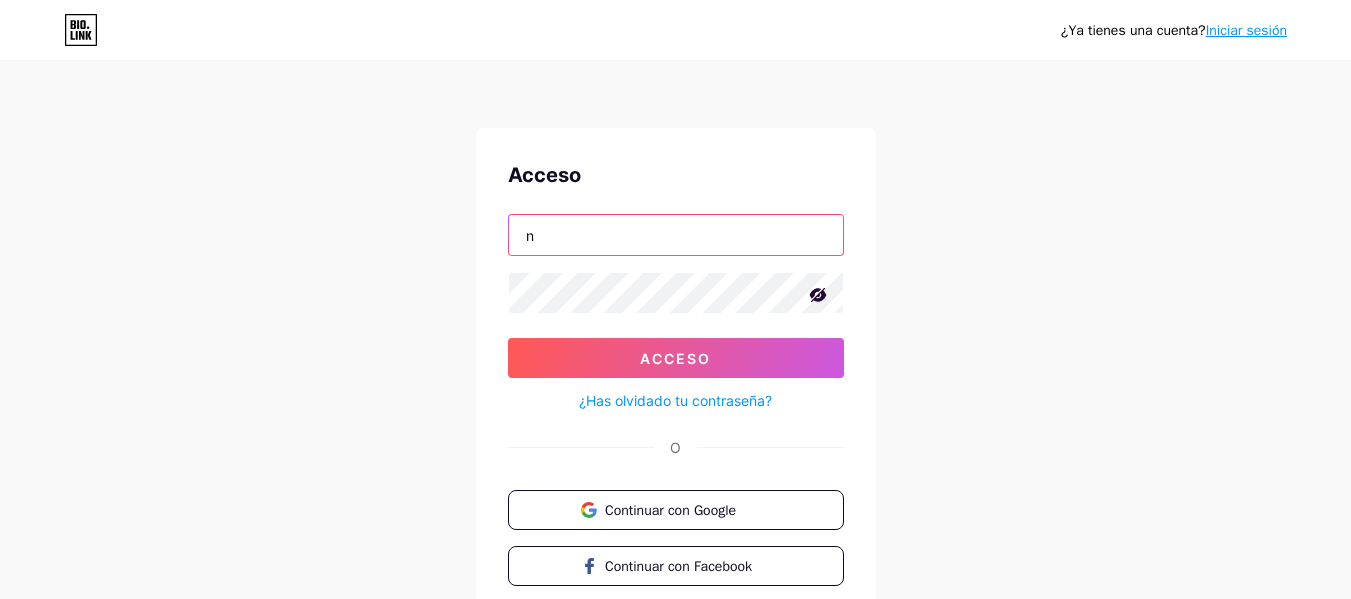 type on "[EMAIL]" 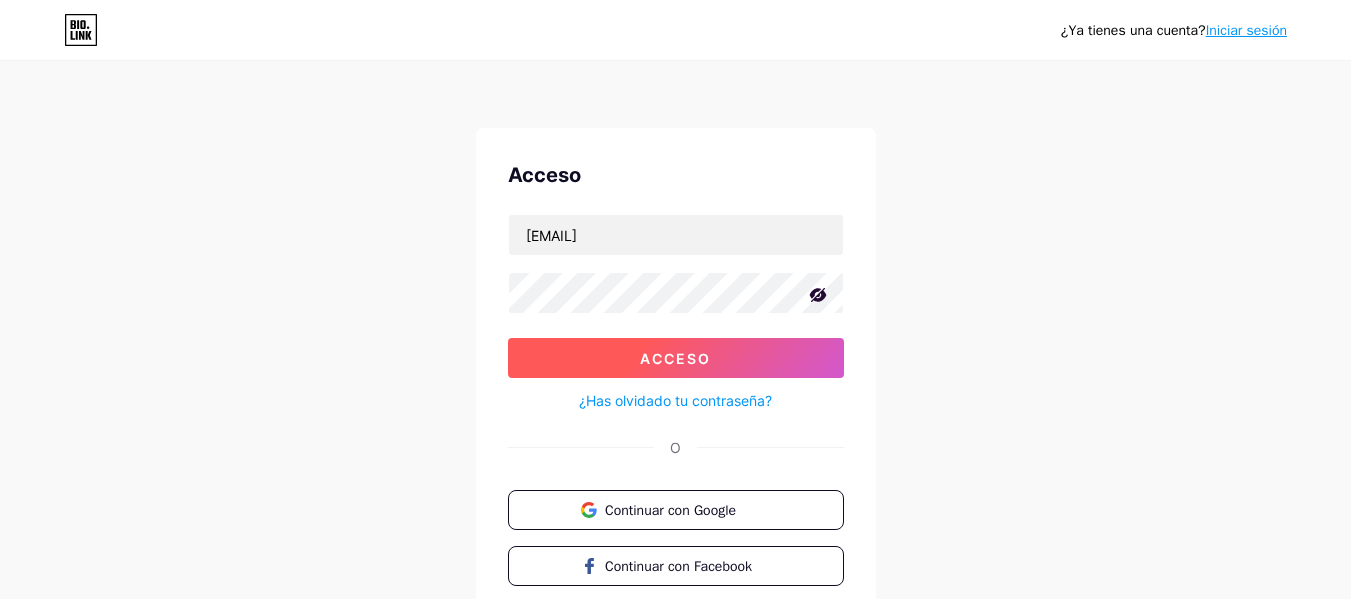 click on "Acceso" at bounding box center (676, 358) 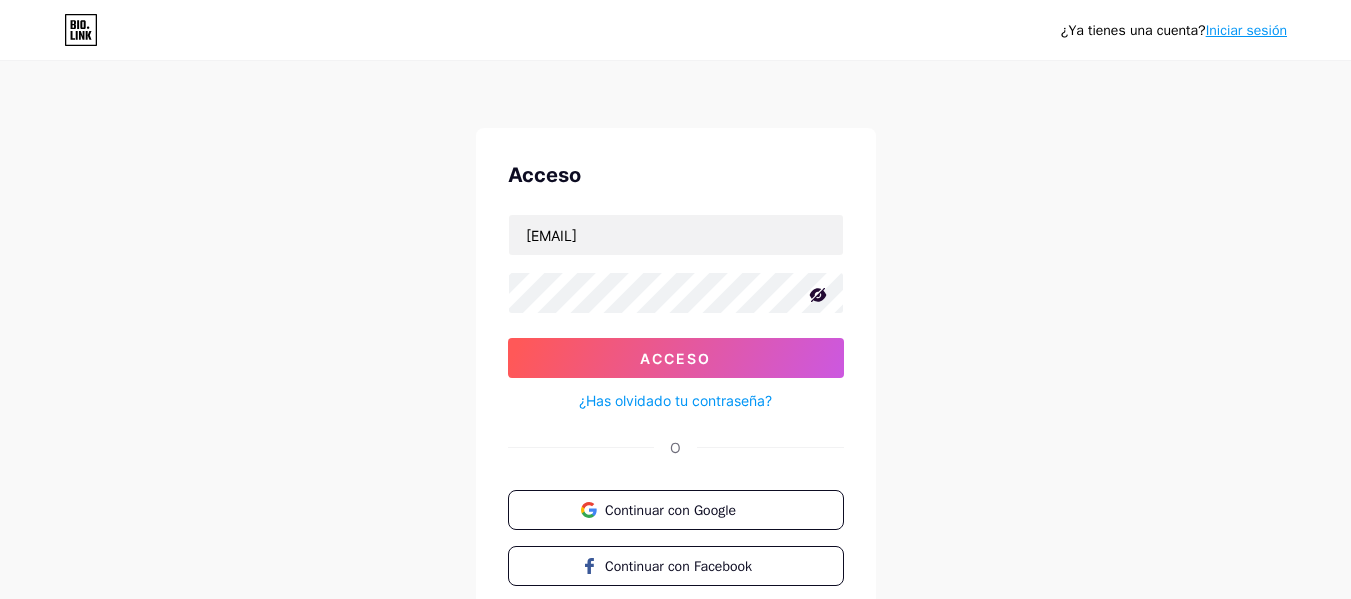 click on "¿Has olvidado tu contraseña?" at bounding box center [676, 395] 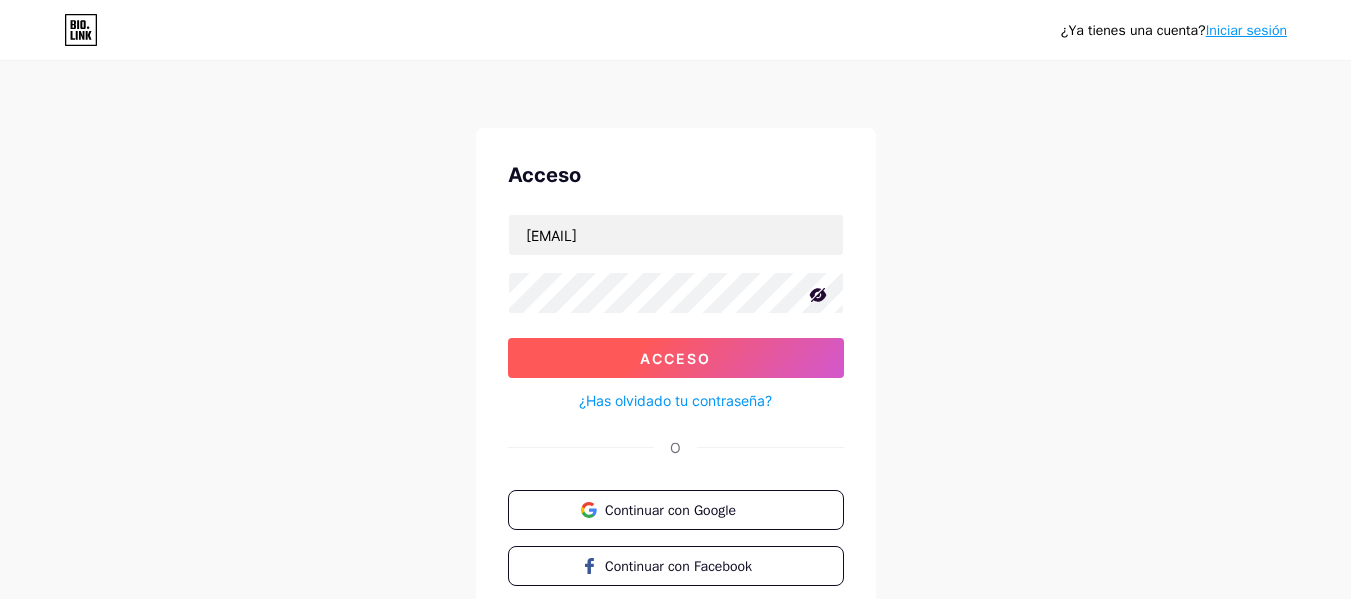 click on "Acceso" at bounding box center (676, 358) 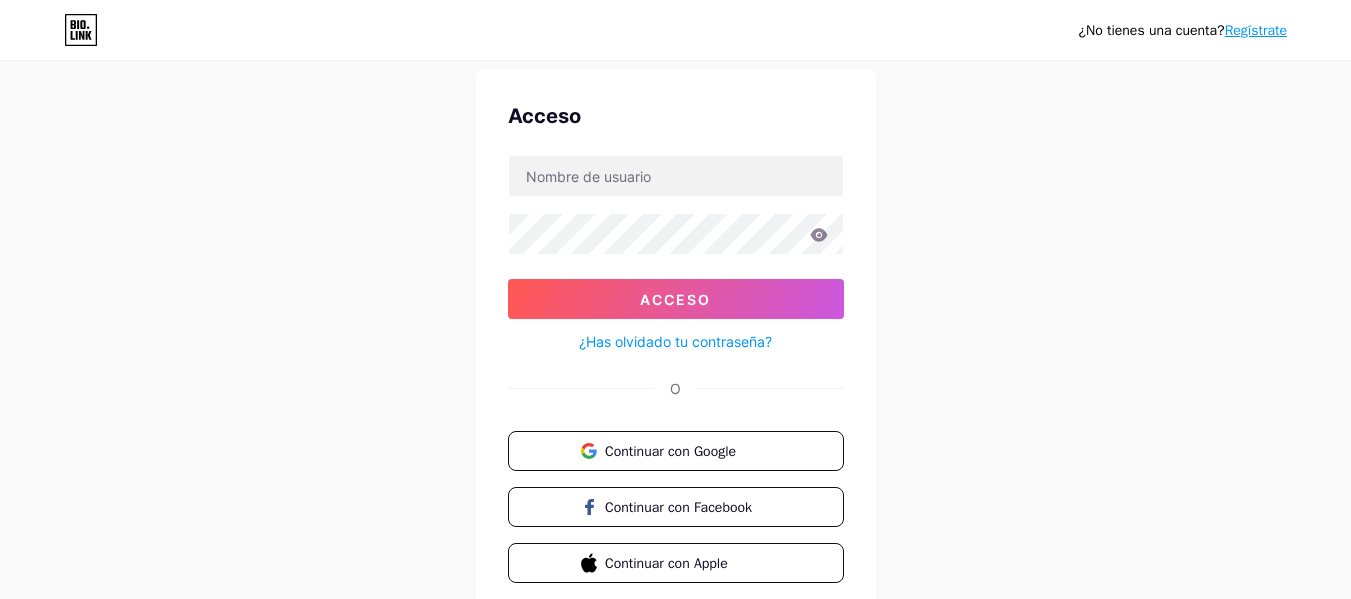 scroll, scrollTop: 0, scrollLeft: 0, axis: both 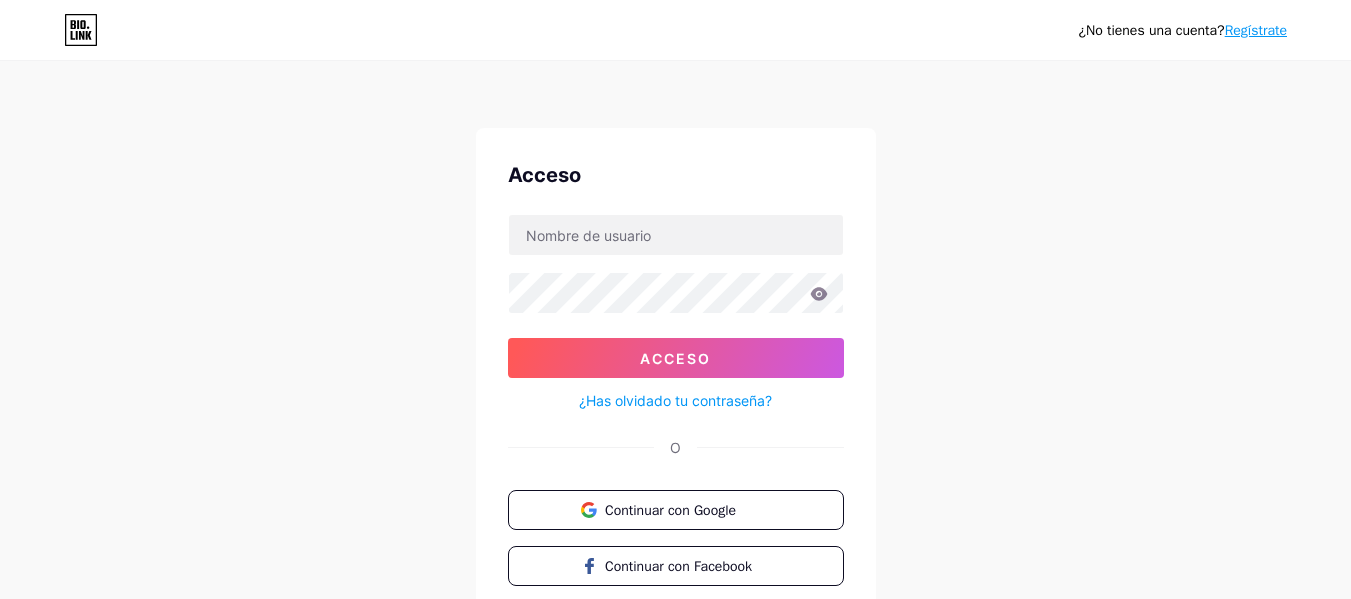 click on "Regístrate" at bounding box center [1256, 30] 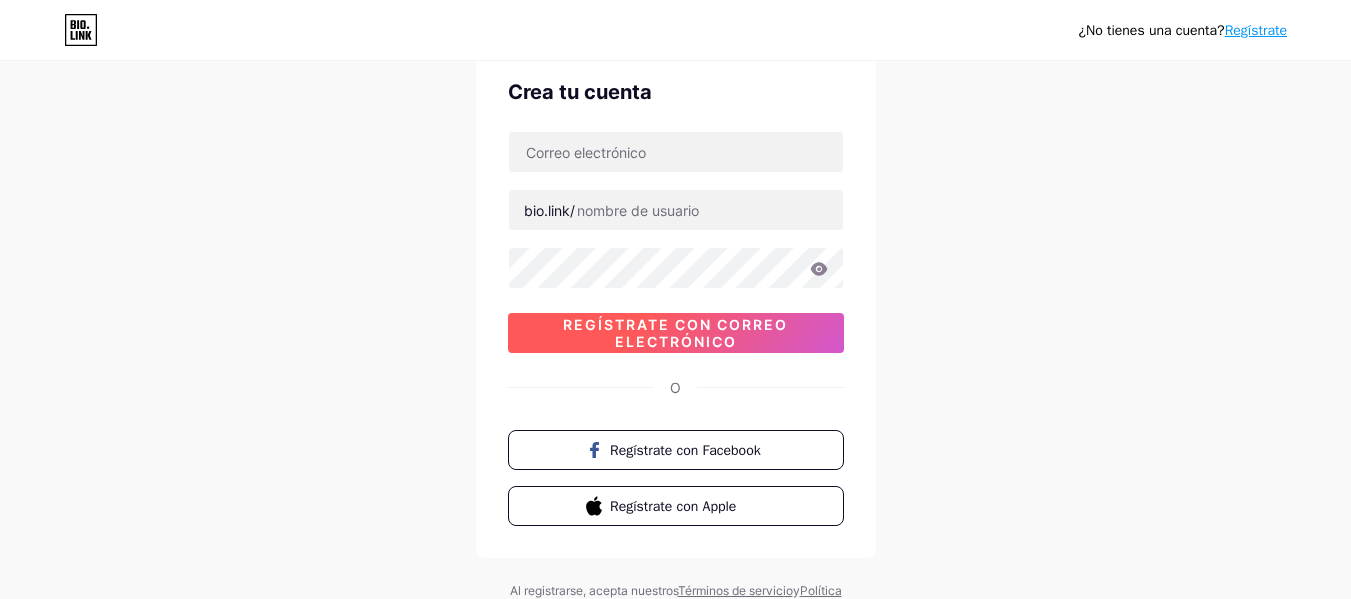 scroll, scrollTop: 0, scrollLeft: 0, axis: both 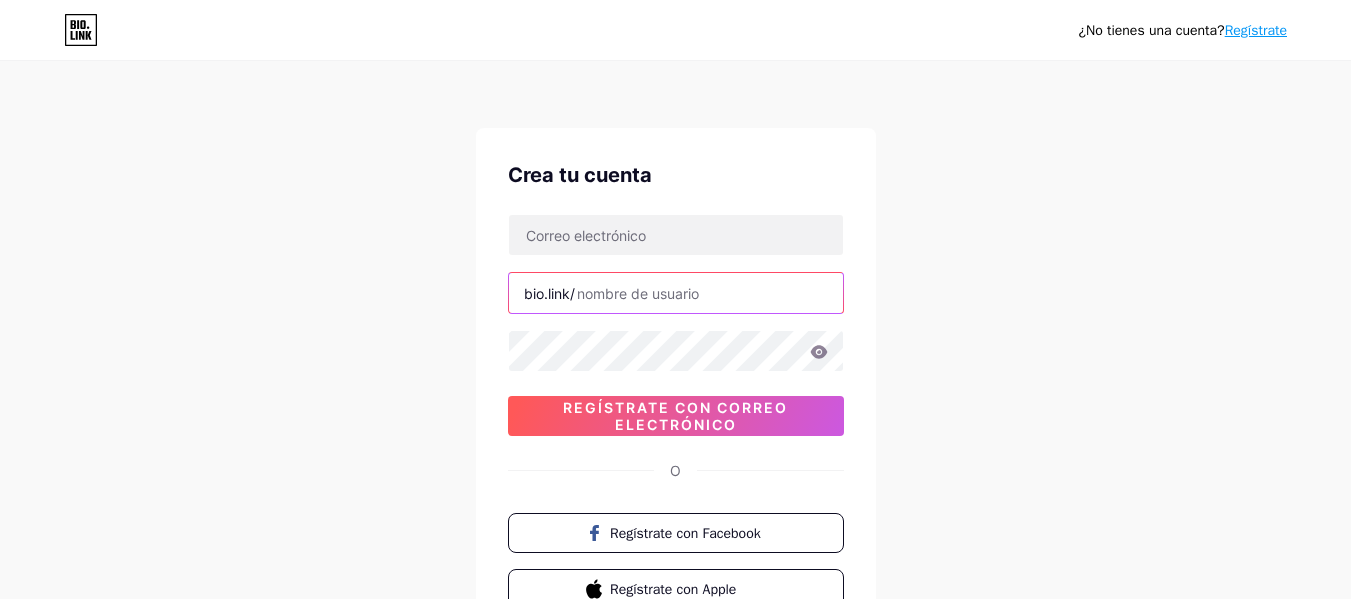 click at bounding box center (676, 293) 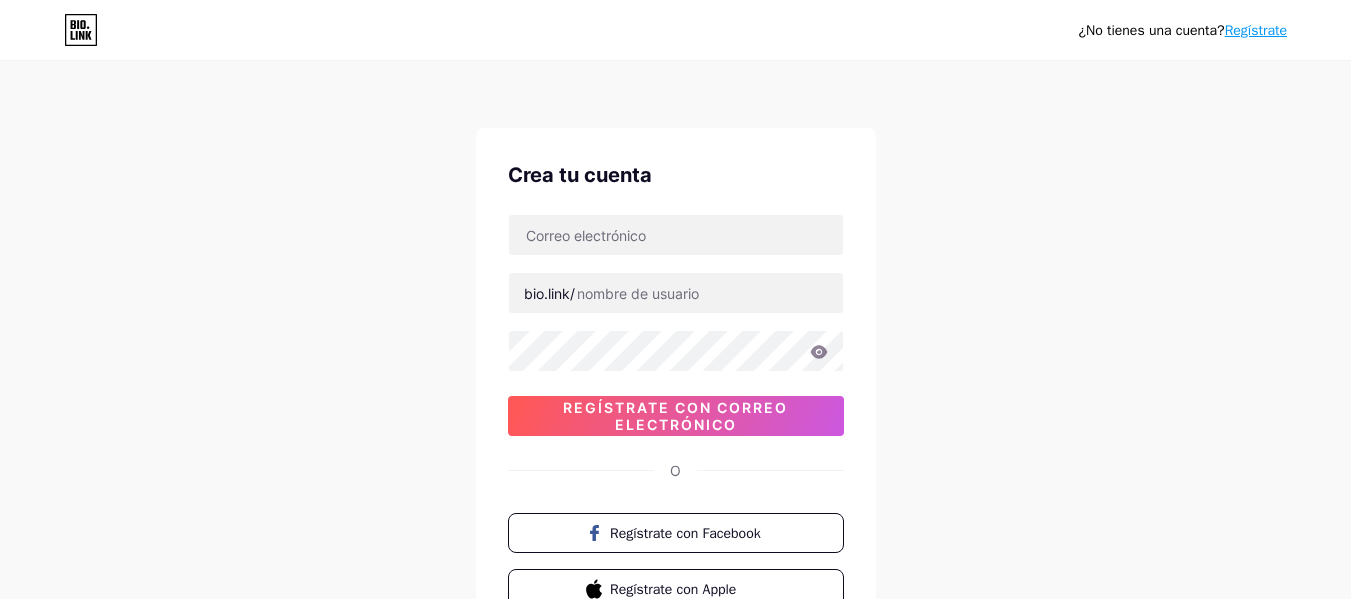 click on "Crea tu cuenta         bio.link/                   [URL]     Regístrate con [EMAIL]" at bounding box center [676, 384] 